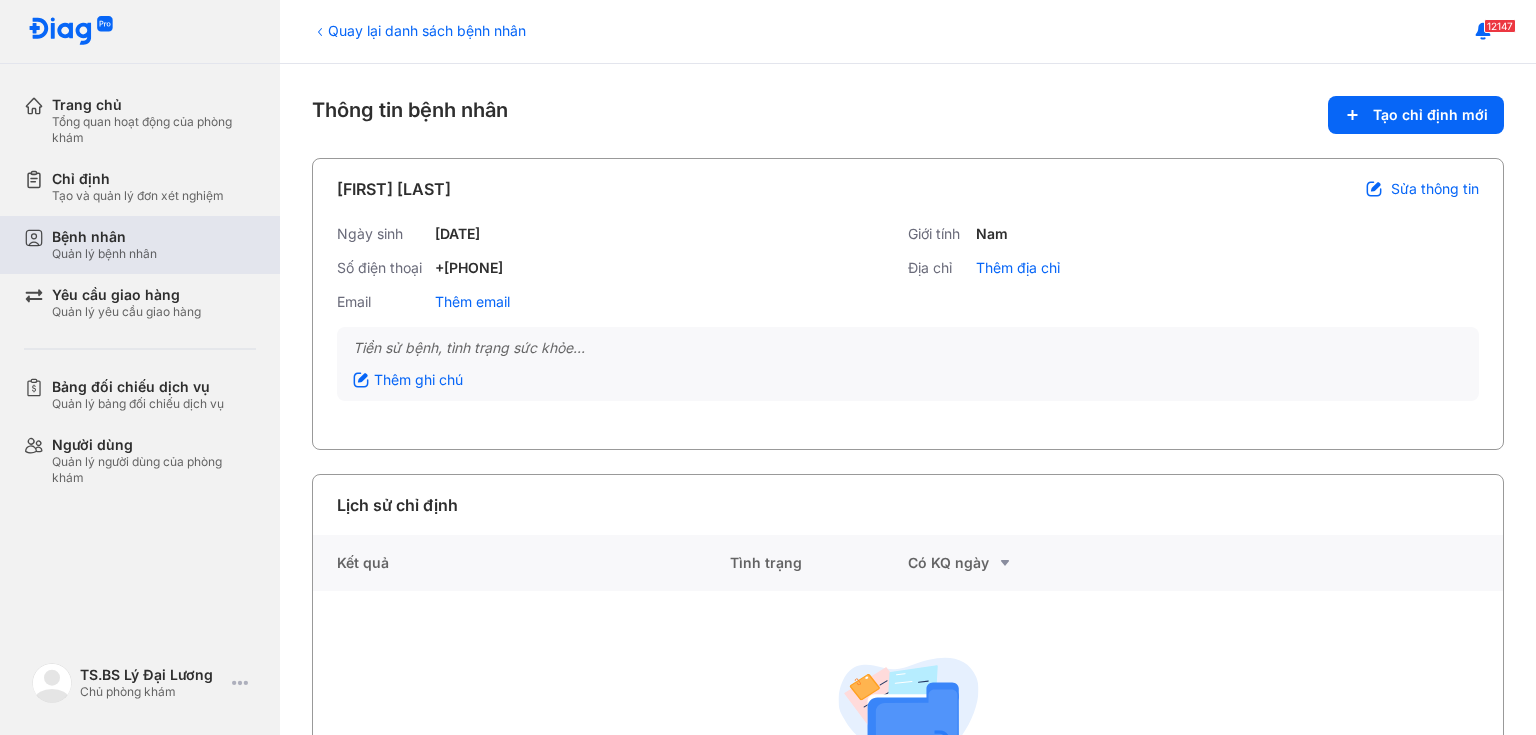 scroll, scrollTop: 0, scrollLeft: 0, axis: both 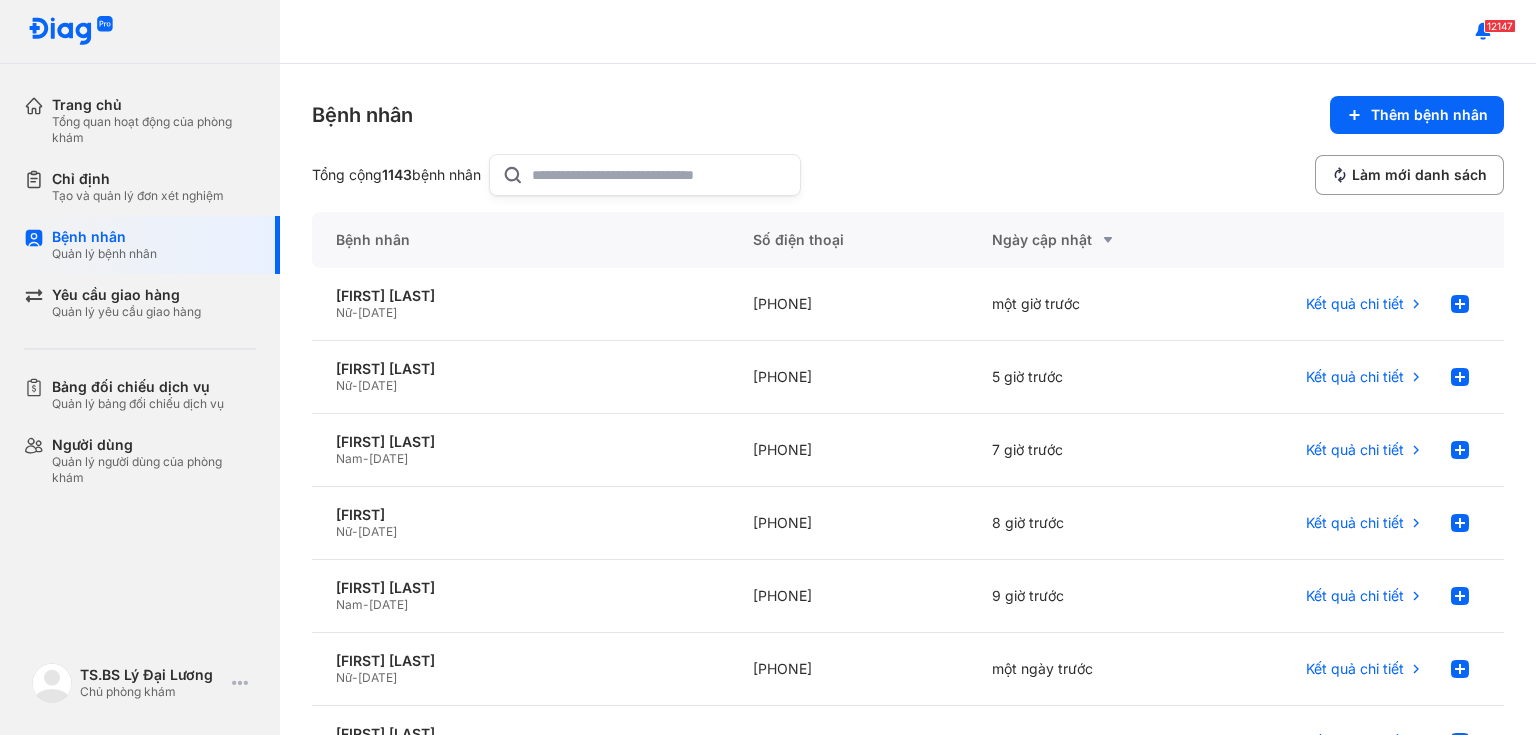 click 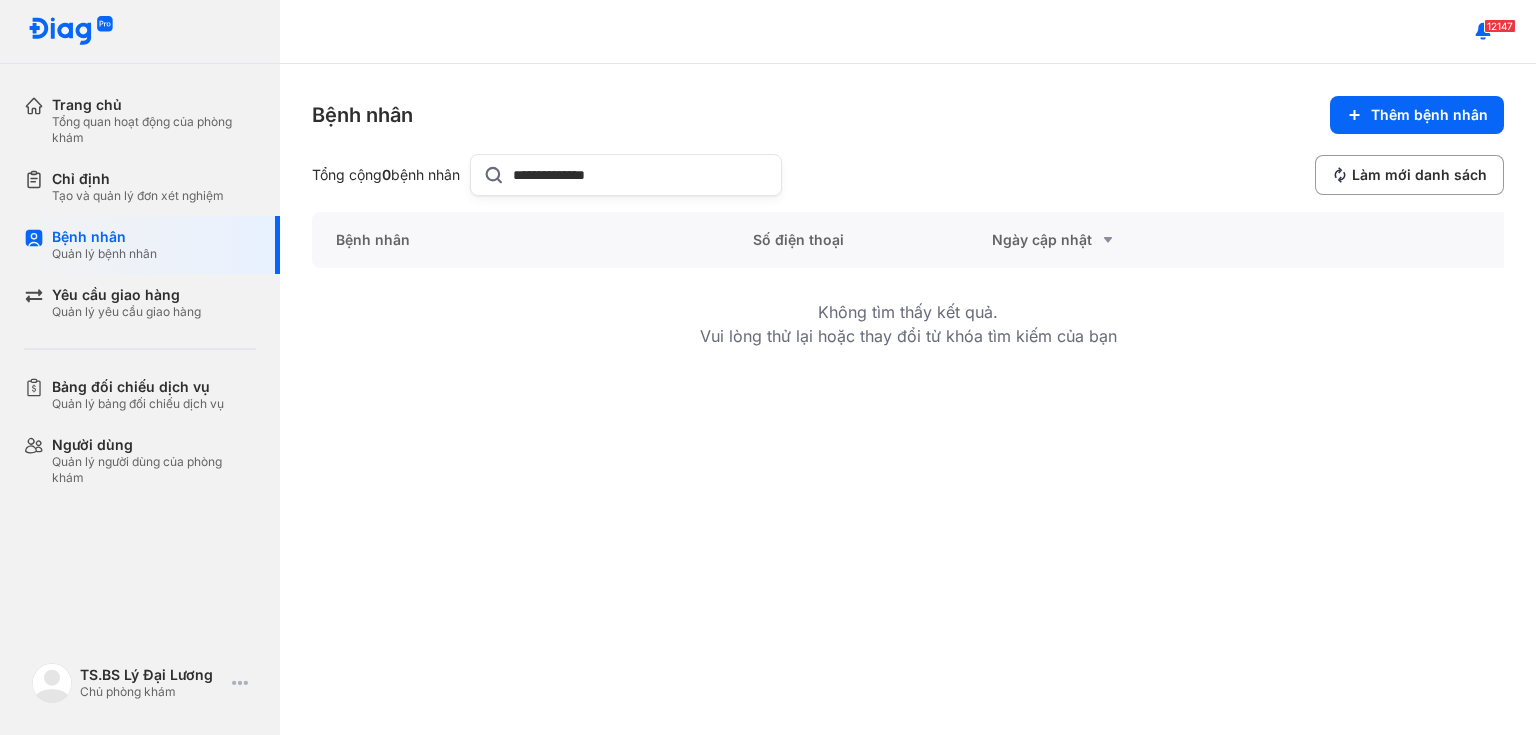 type on "**********" 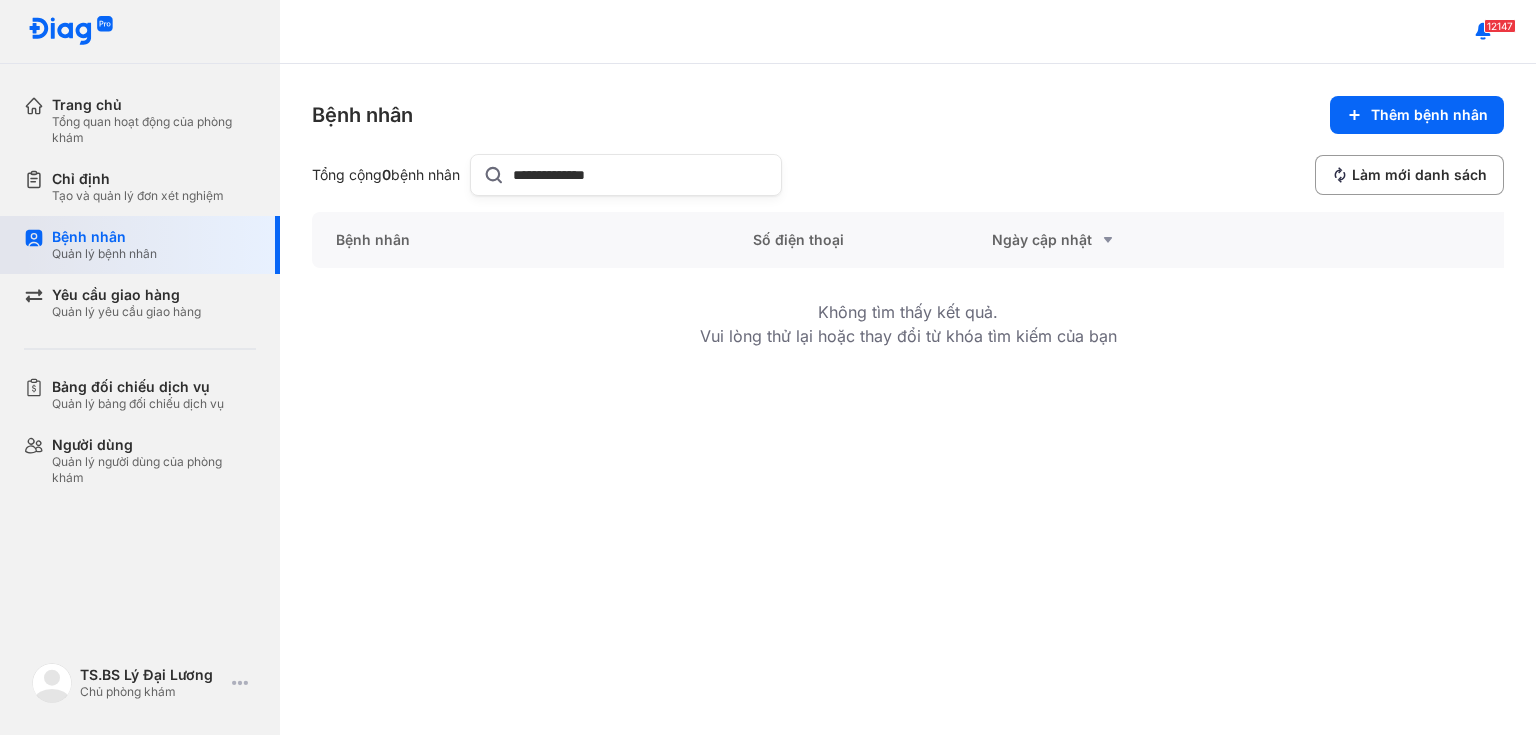 click on "Bệnh nhân" at bounding box center (104, 237) 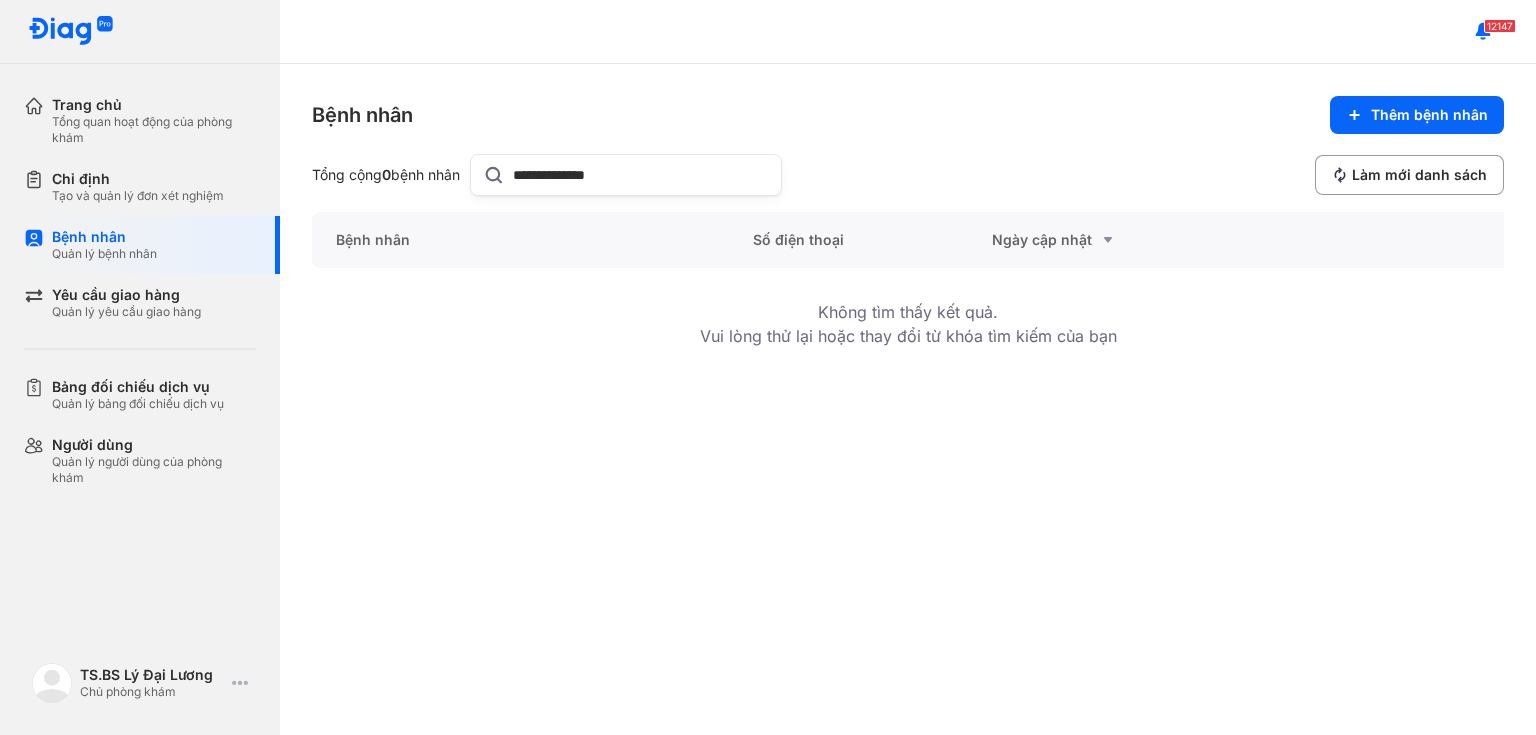 drag, startPoint x: 728, startPoint y: 187, endPoint x: 303, endPoint y: 176, distance: 425.14233 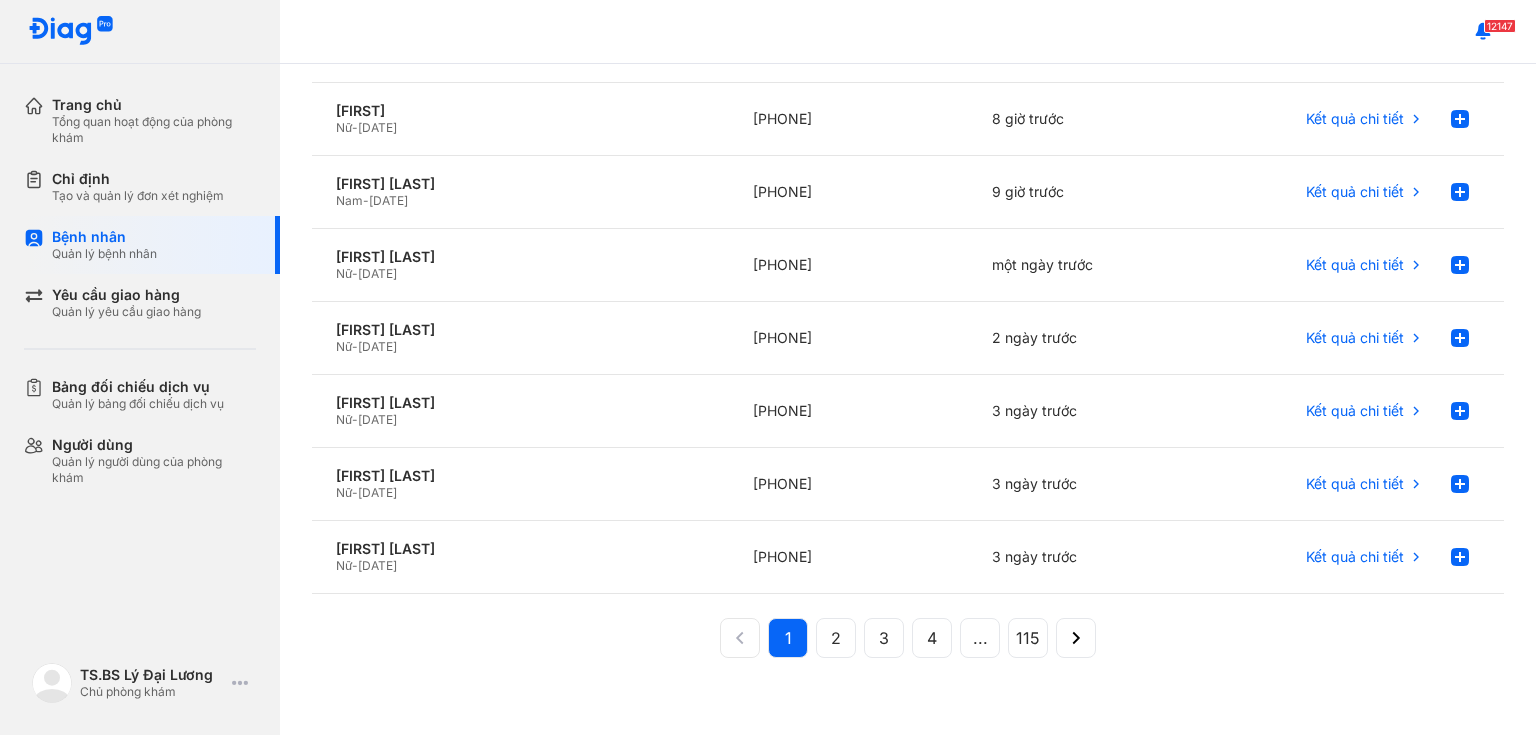scroll, scrollTop: 4, scrollLeft: 0, axis: vertical 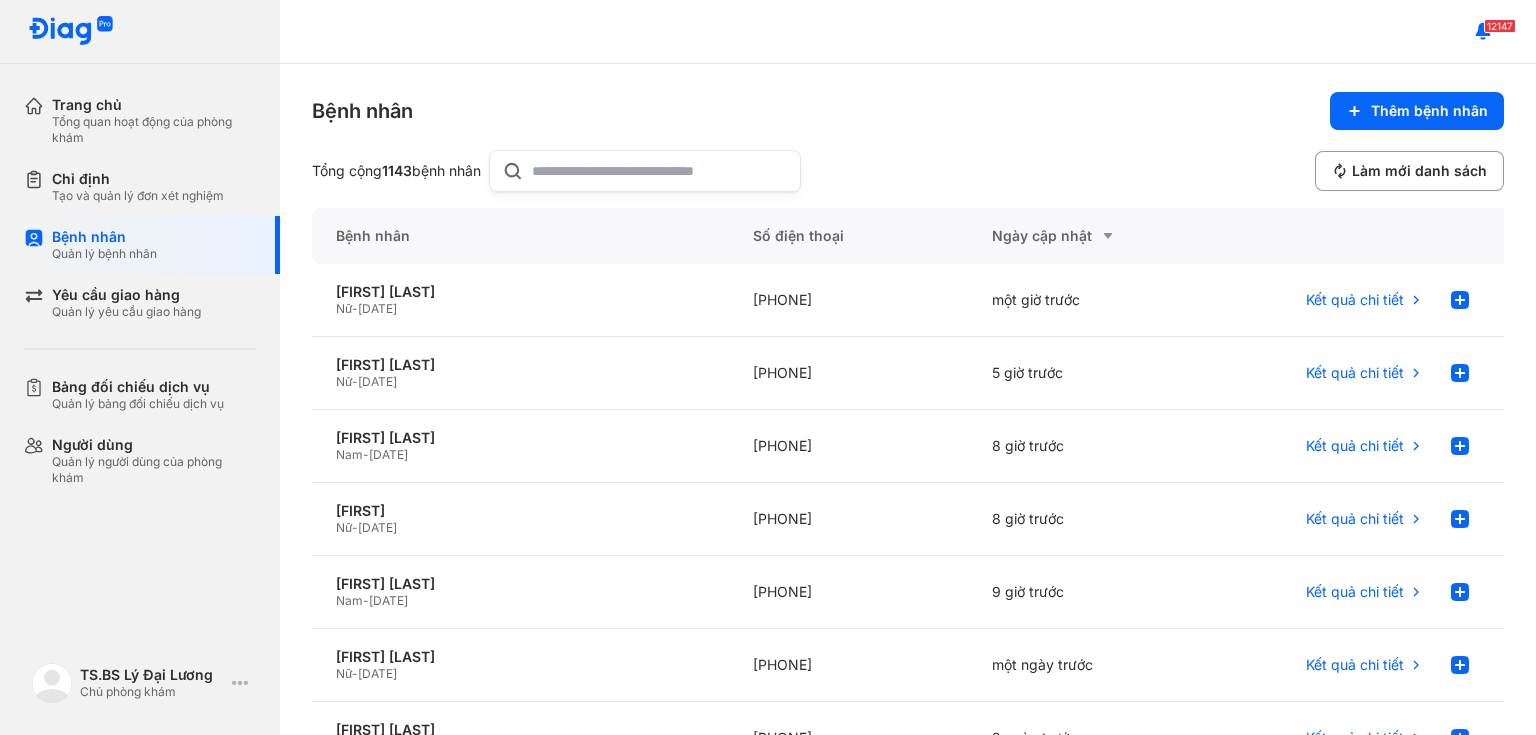 click 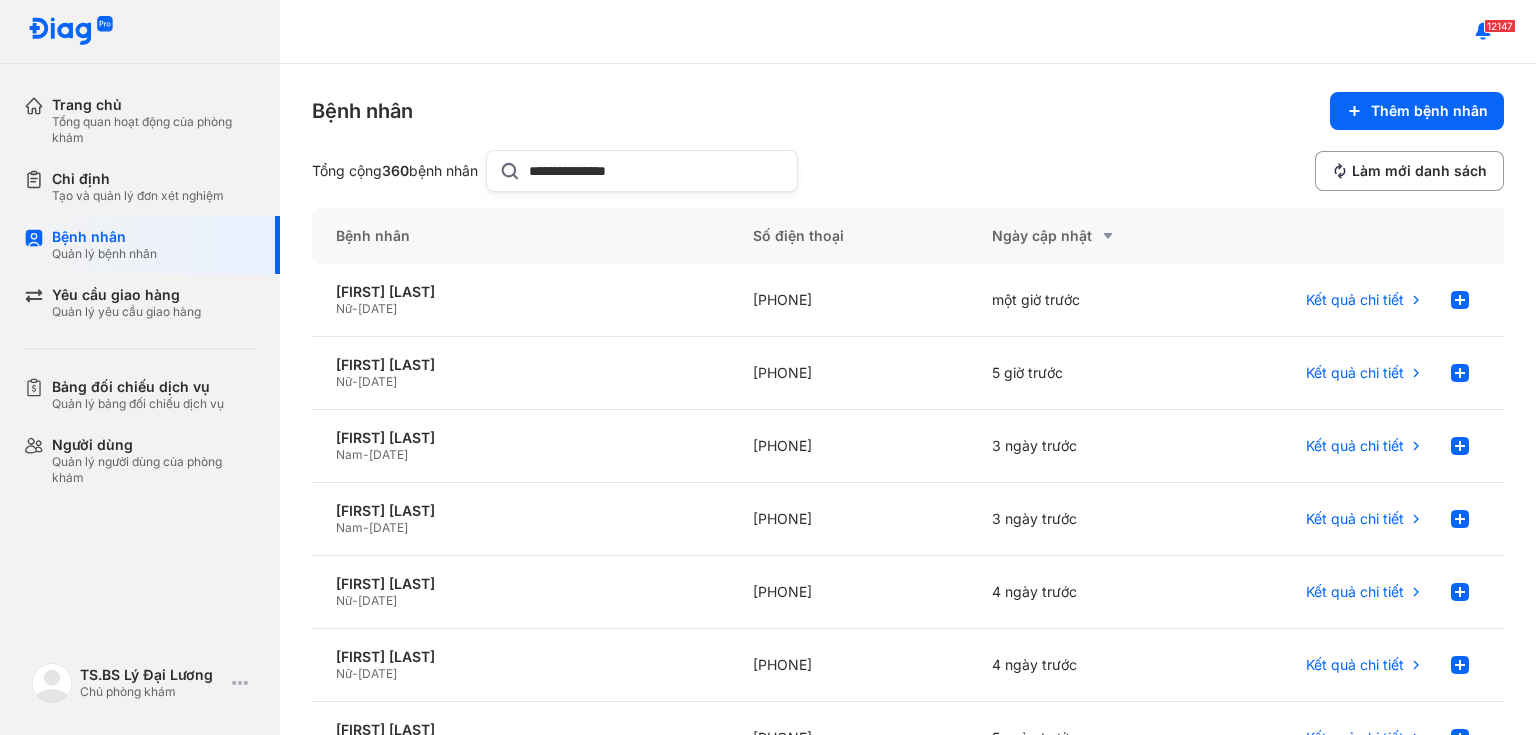 type on "**********" 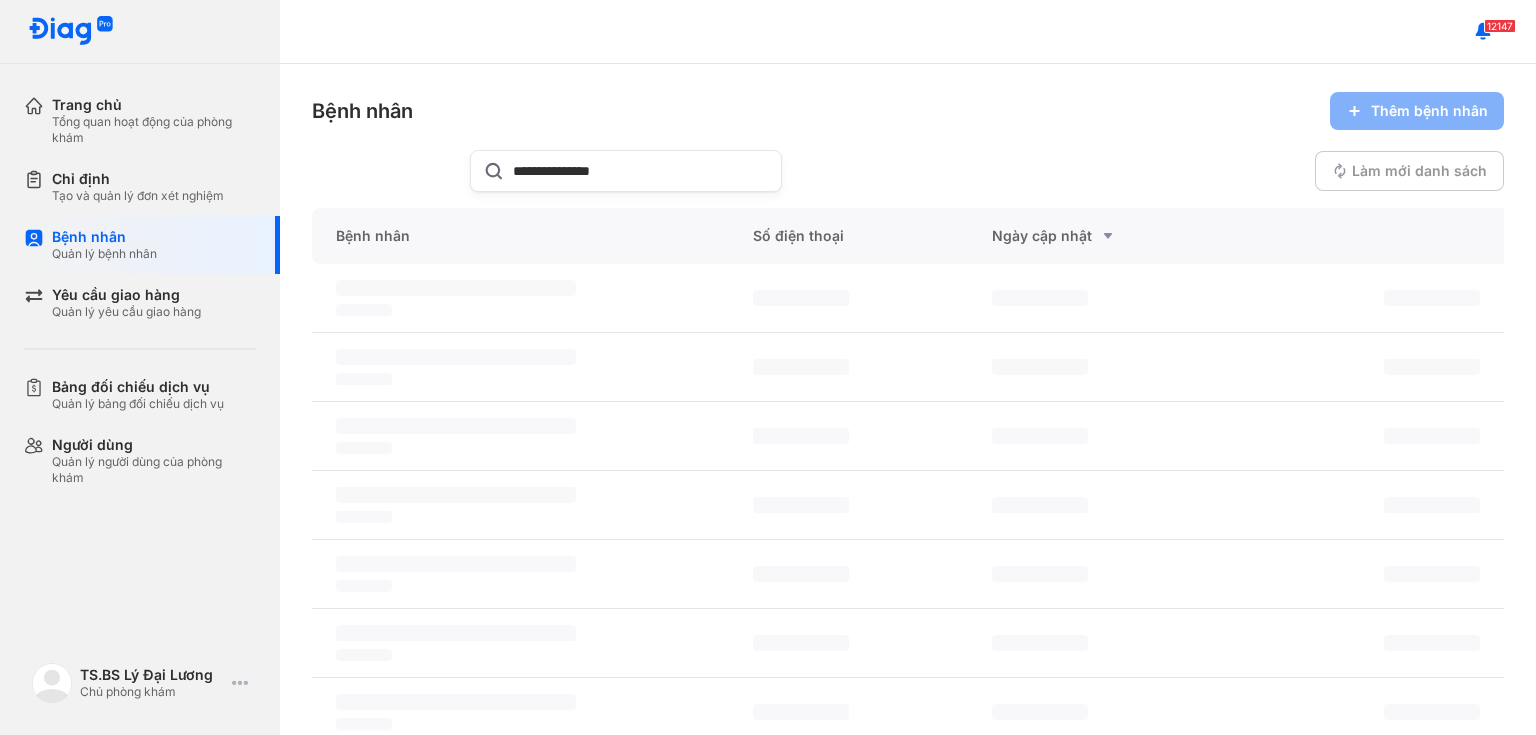 scroll, scrollTop: 0, scrollLeft: 0, axis: both 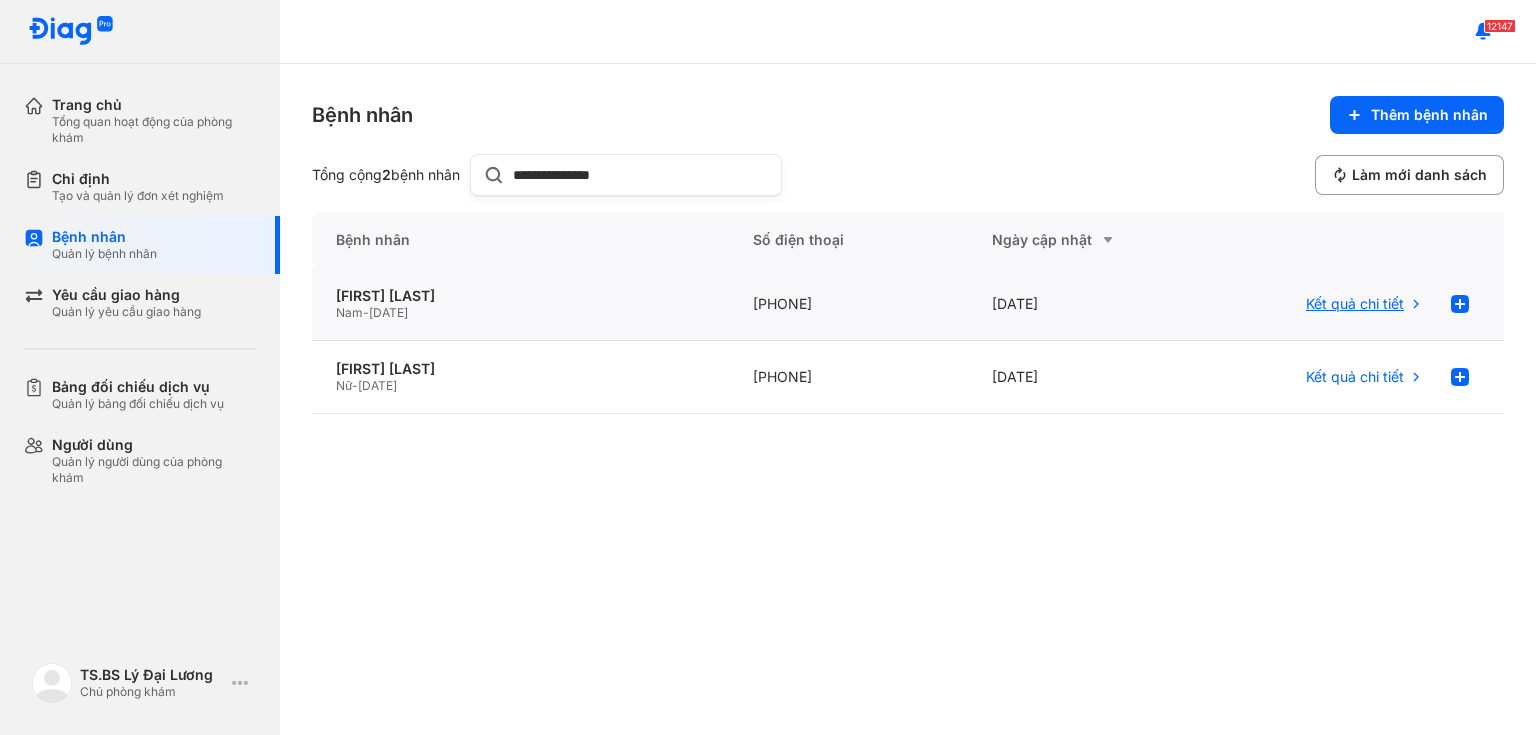 click on "Kết quả chi tiết" at bounding box center (1355, 304) 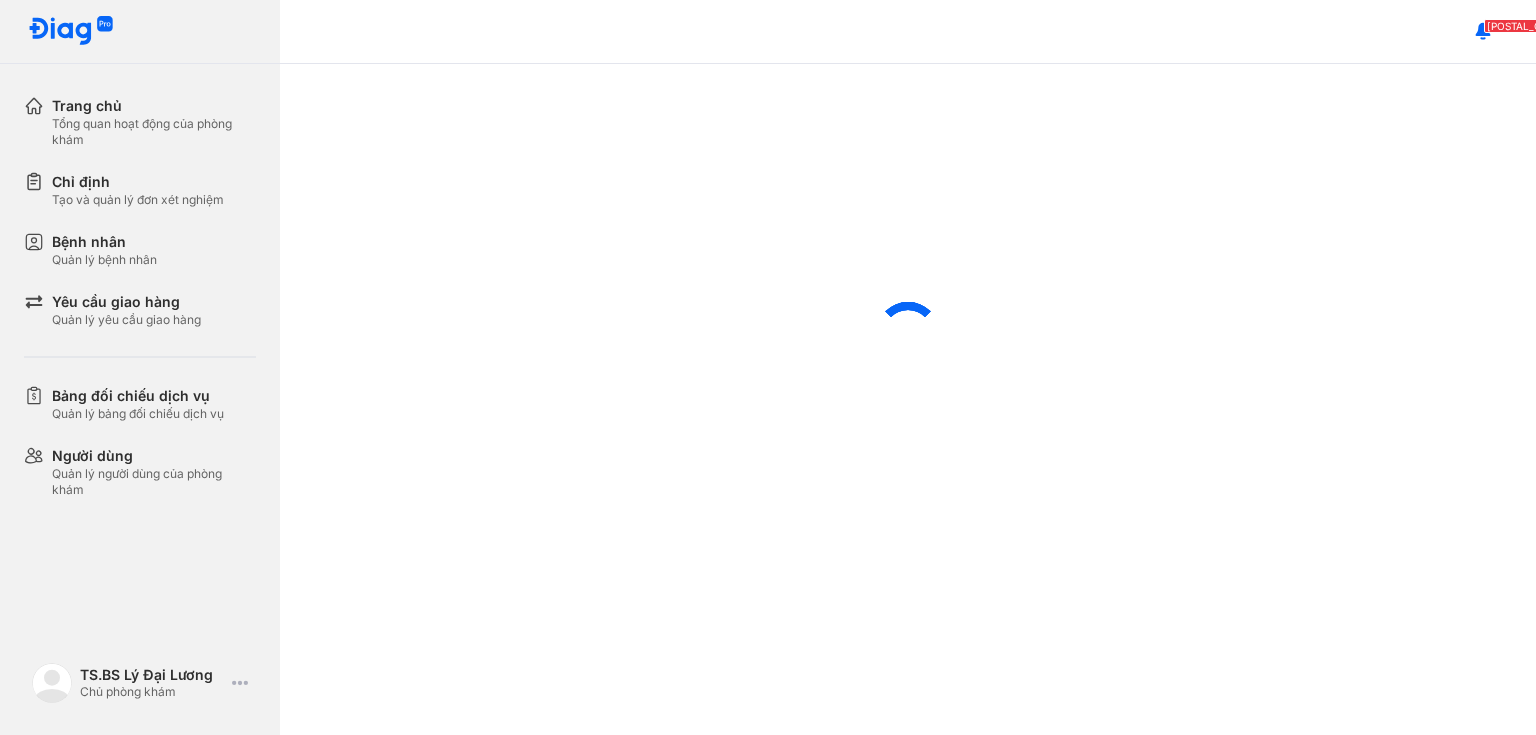 scroll, scrollTop: 0, scrollLeft: 0, axis: both 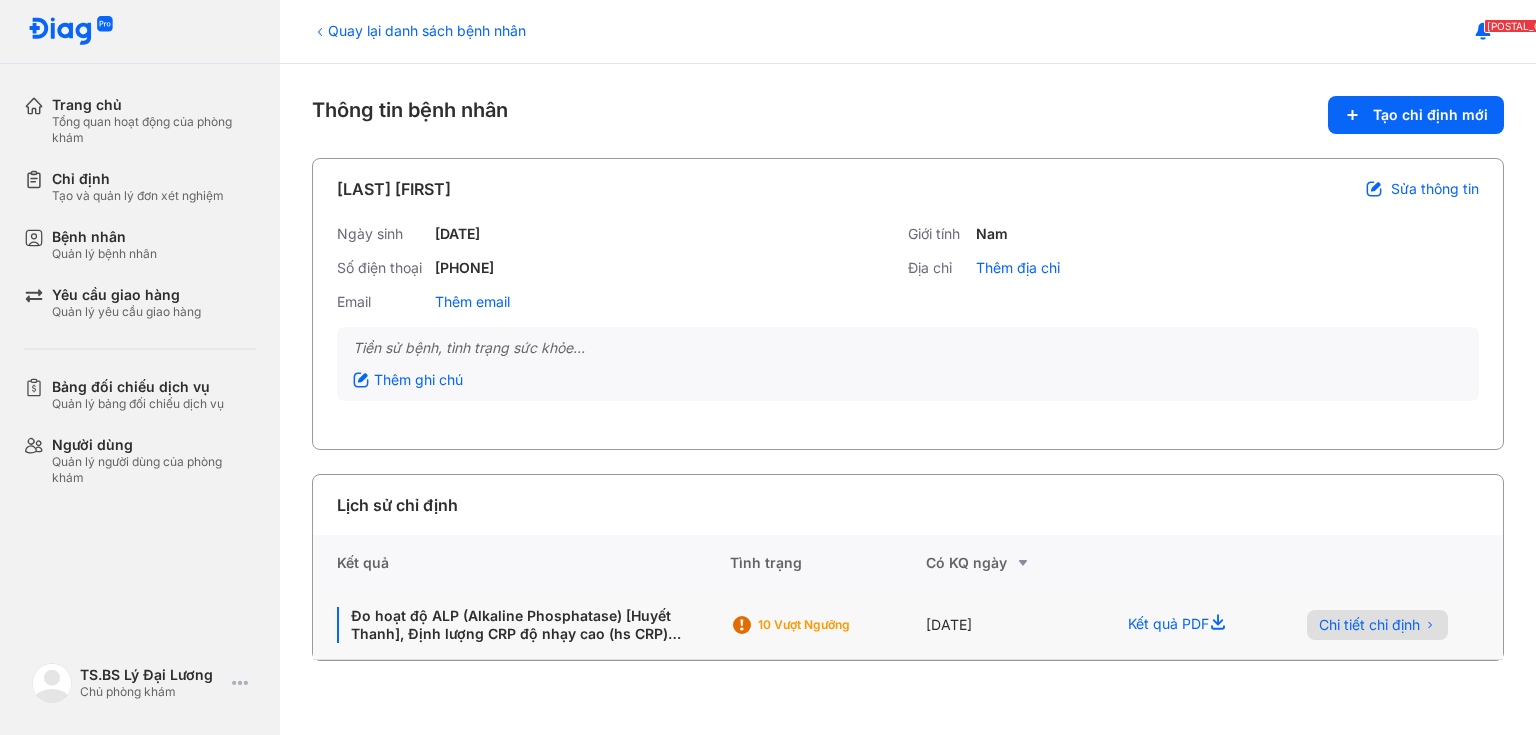 click on "Chi tiết chỉ định" 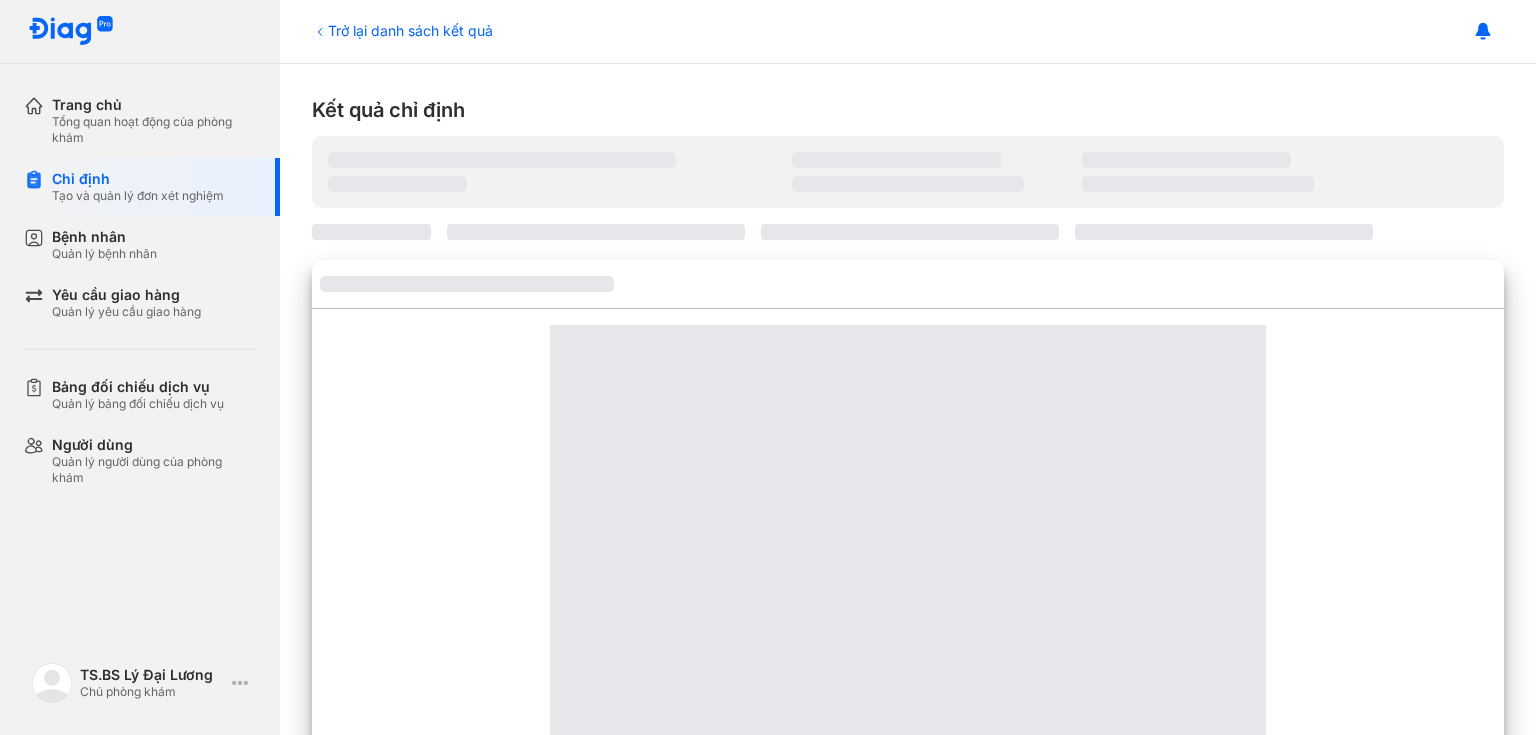 scroll, scrollTop: 0, scrollLeft: 0, axis: both 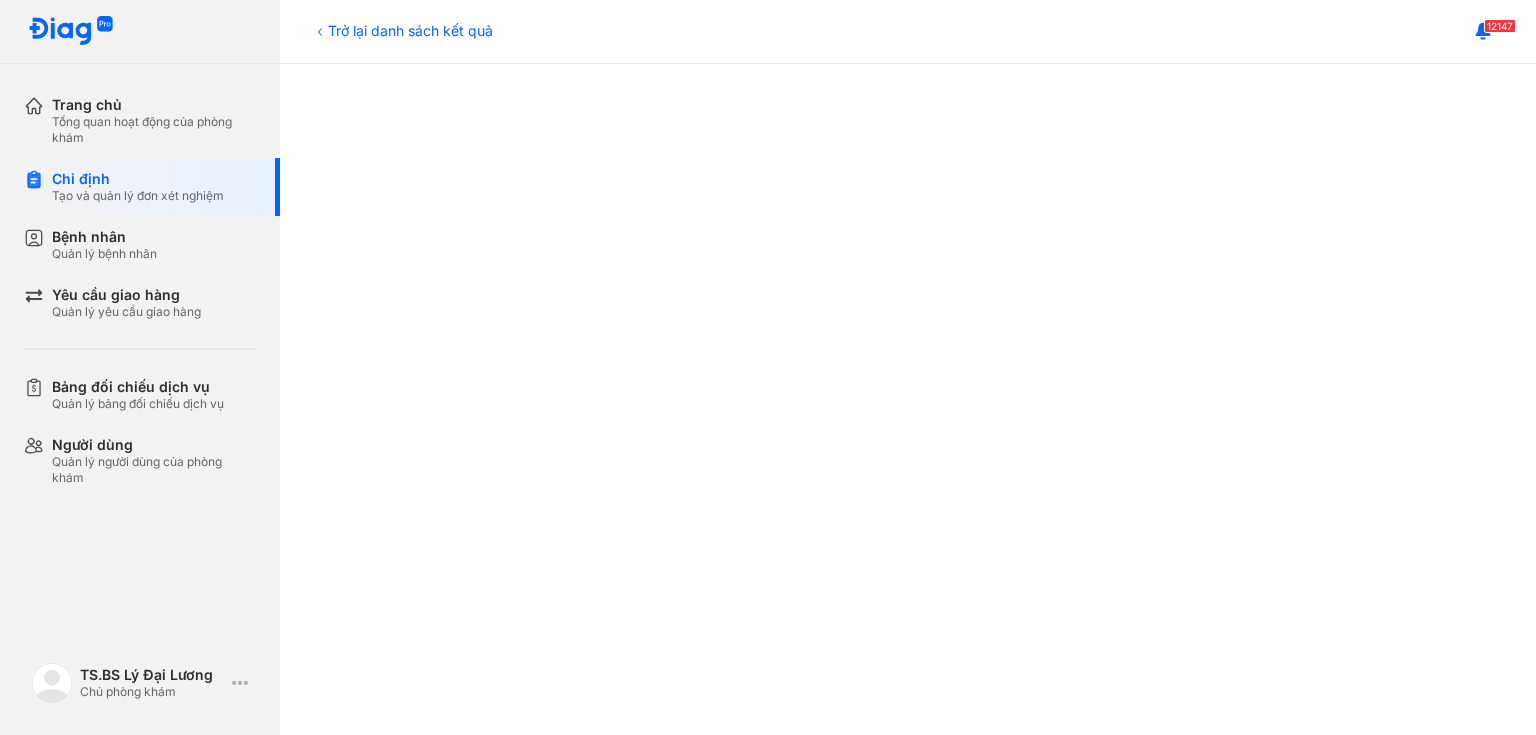 click on "12147" at bounding box center (908, 32) 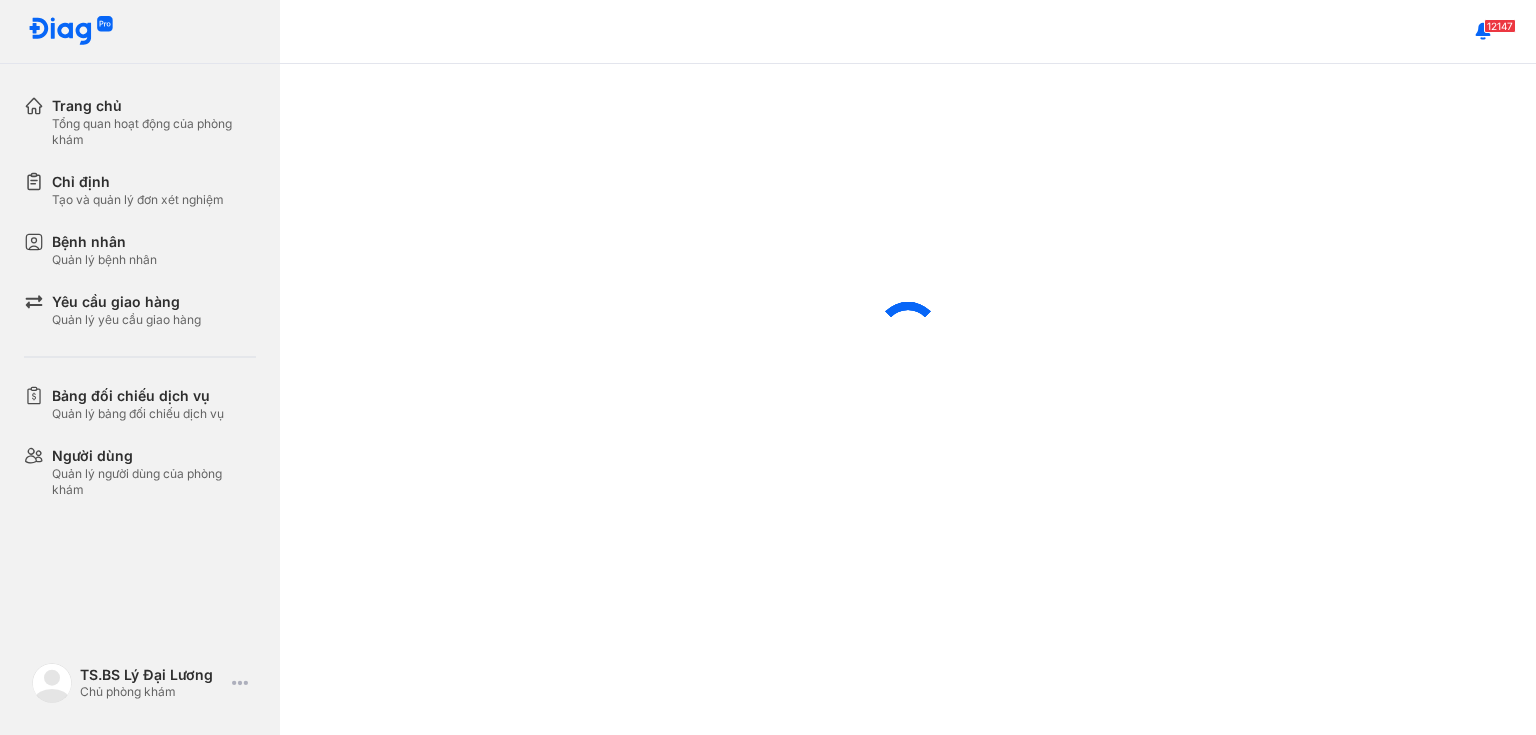 scroll, scrollTop: 0, scrollLeft: 0, axis: both 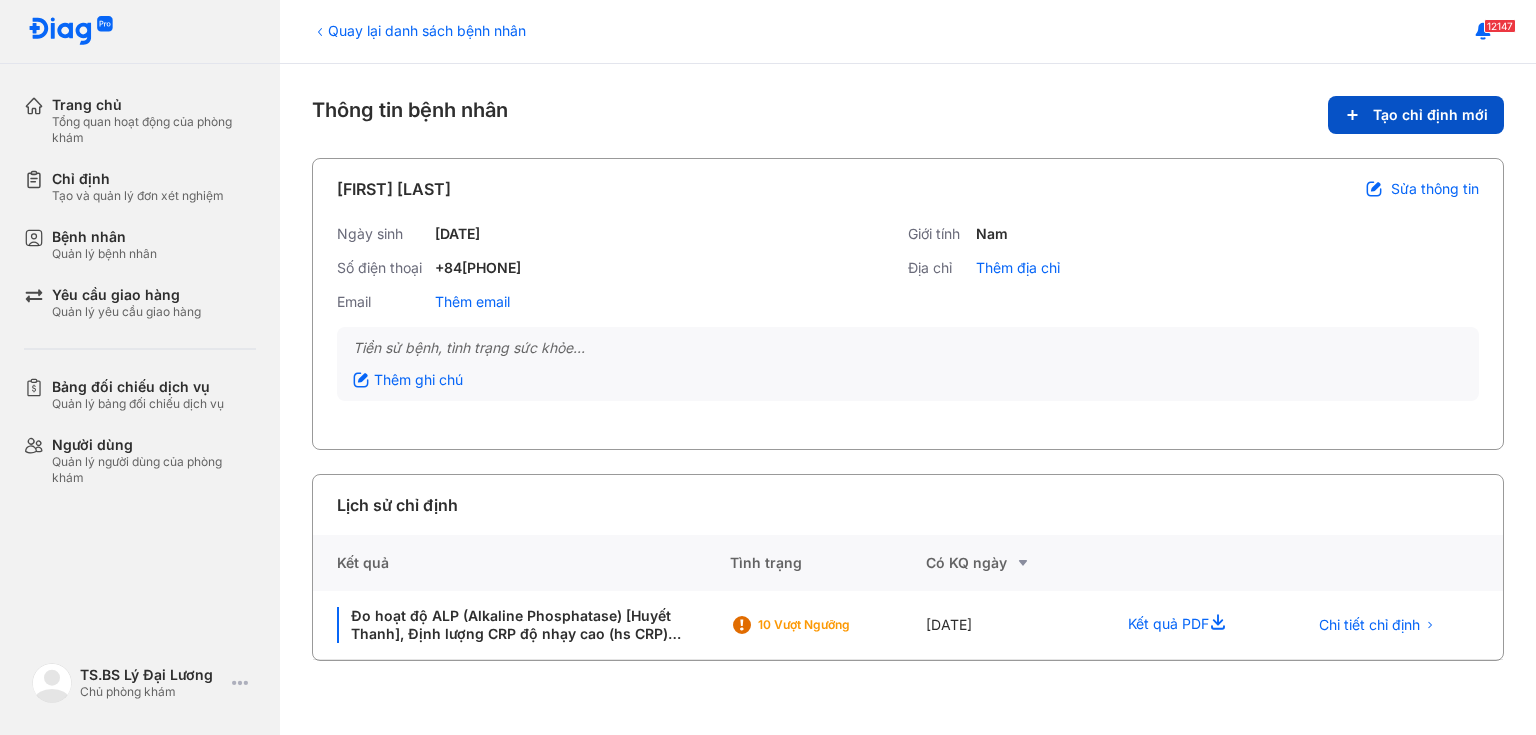 click on "Tạo chỉ định mới" 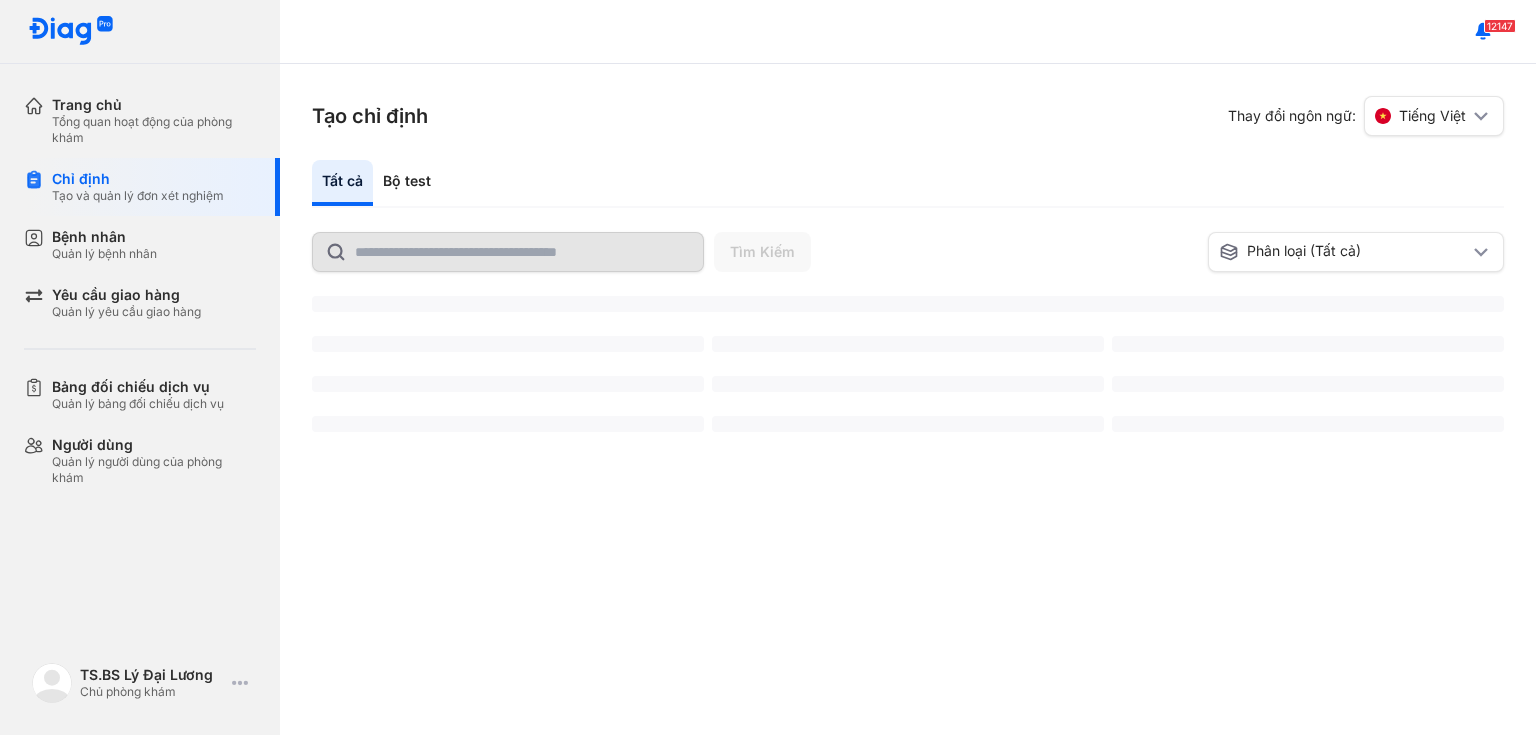 scroll, scrollTop: 0, scrollLeft: 0, axis: both 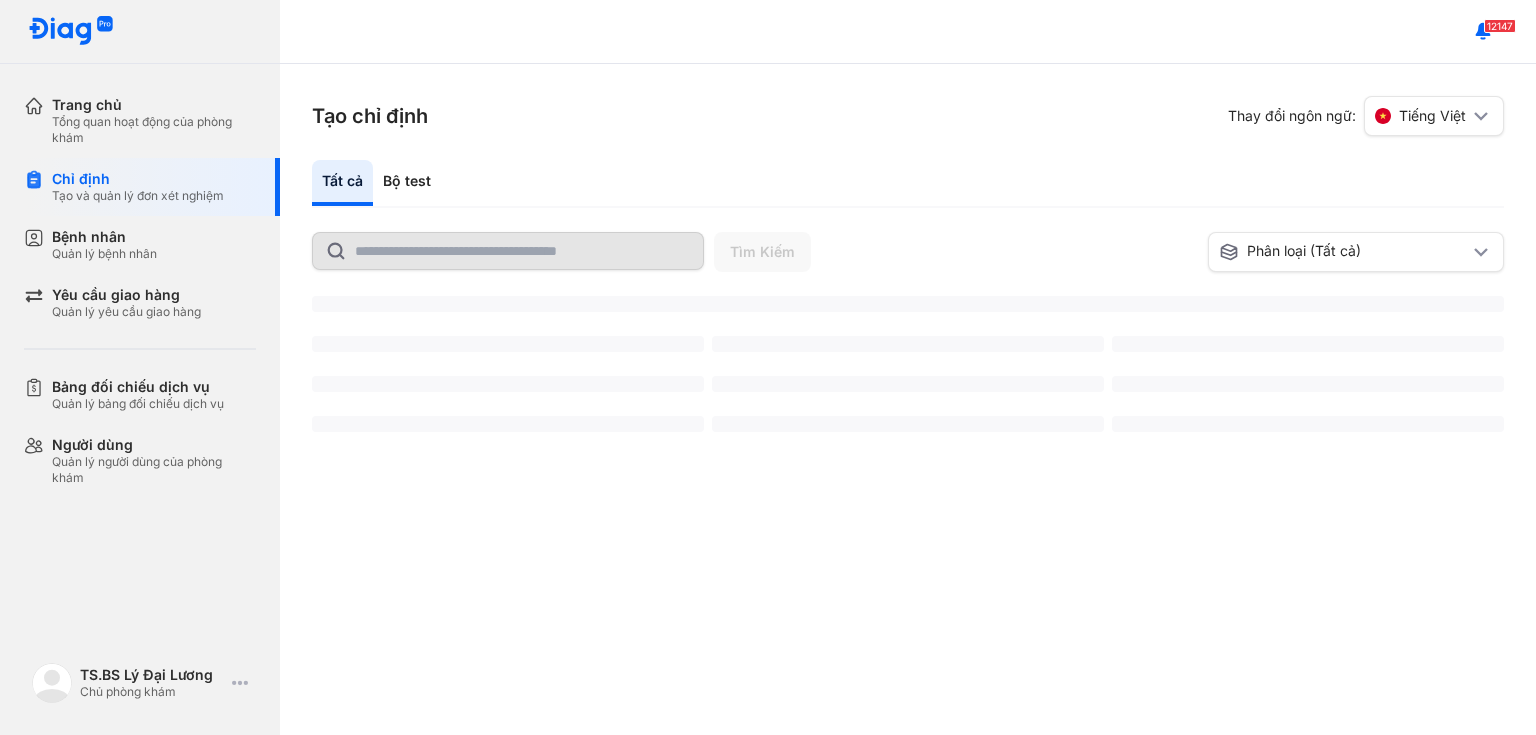 click 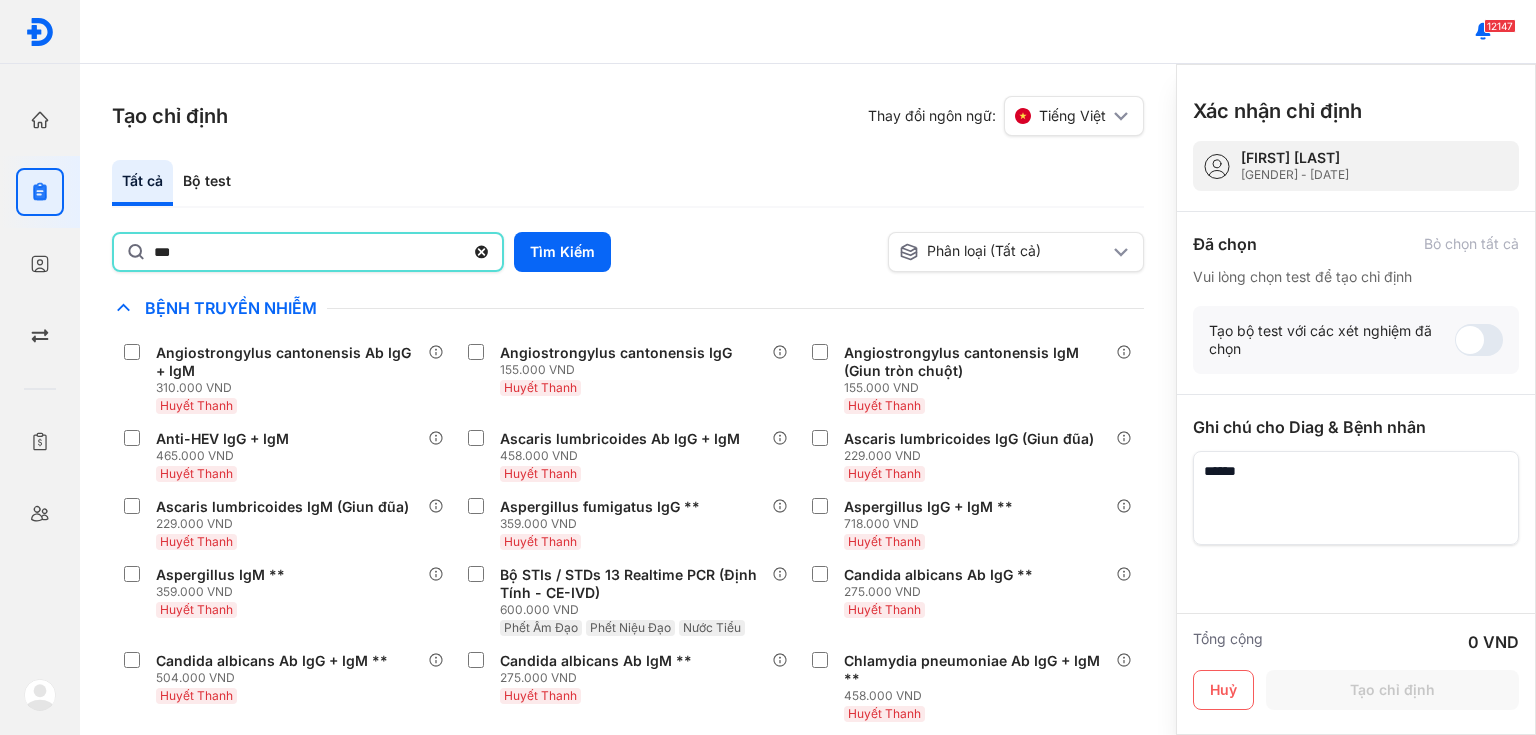 type on "***" 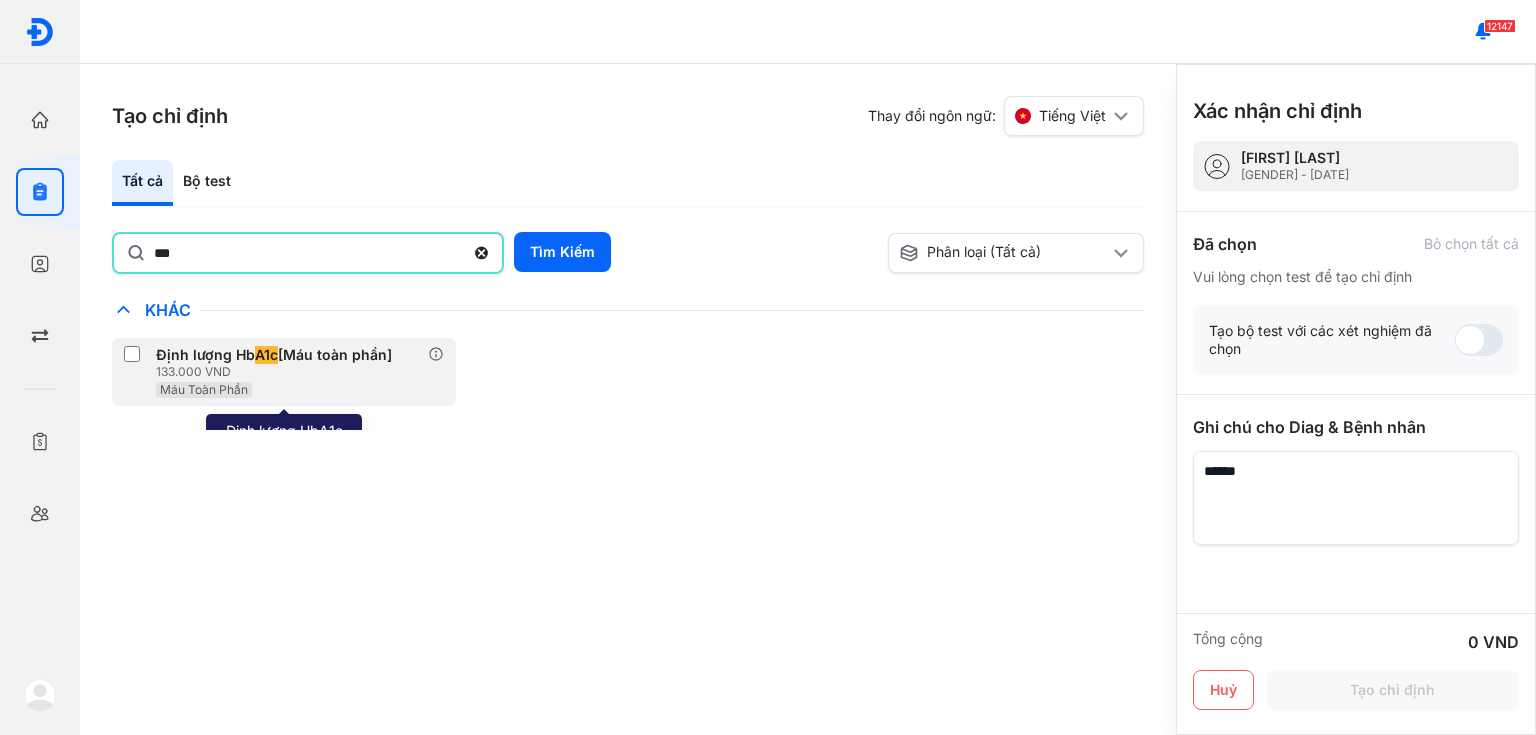 click on "Máu Toàn Phần" at bounding box center [278, 389] 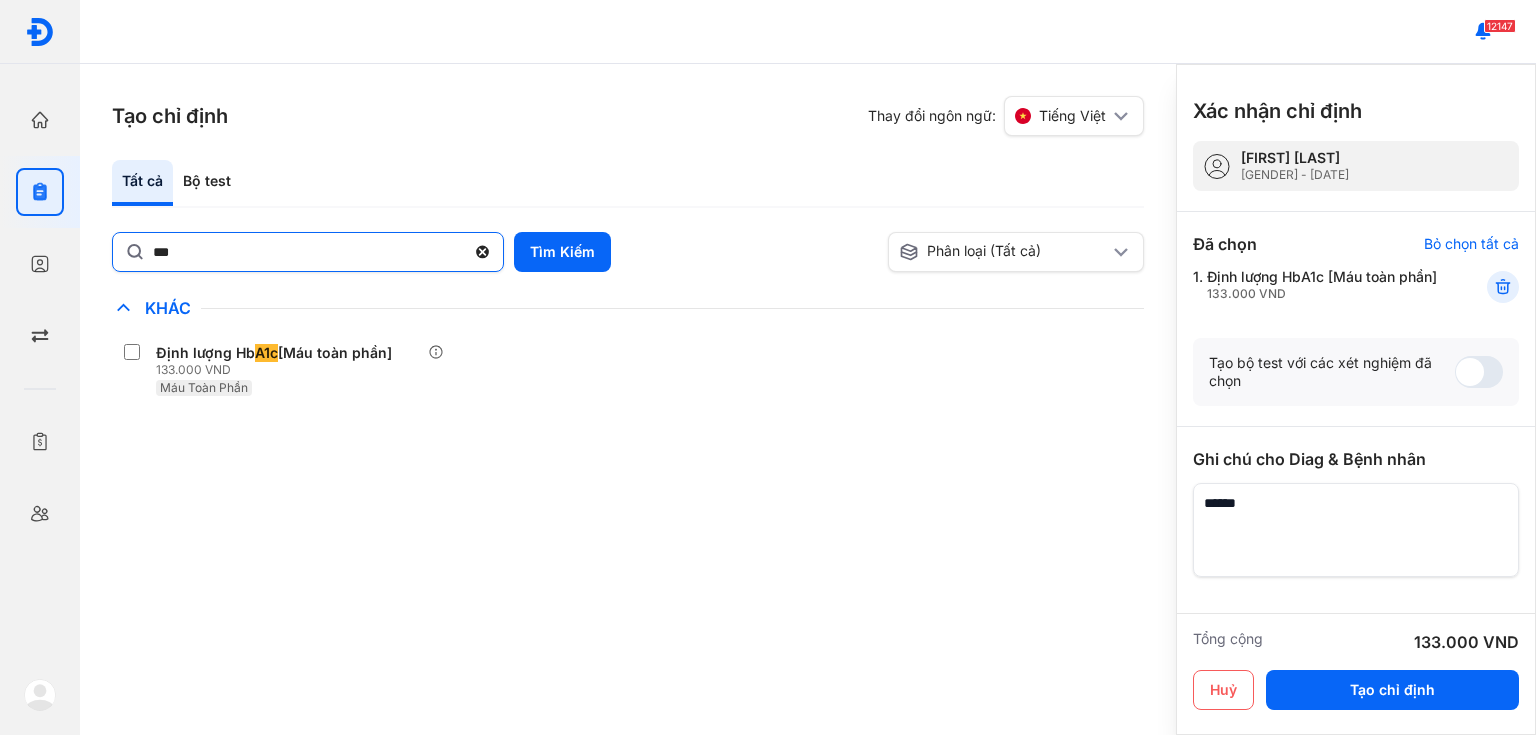 click 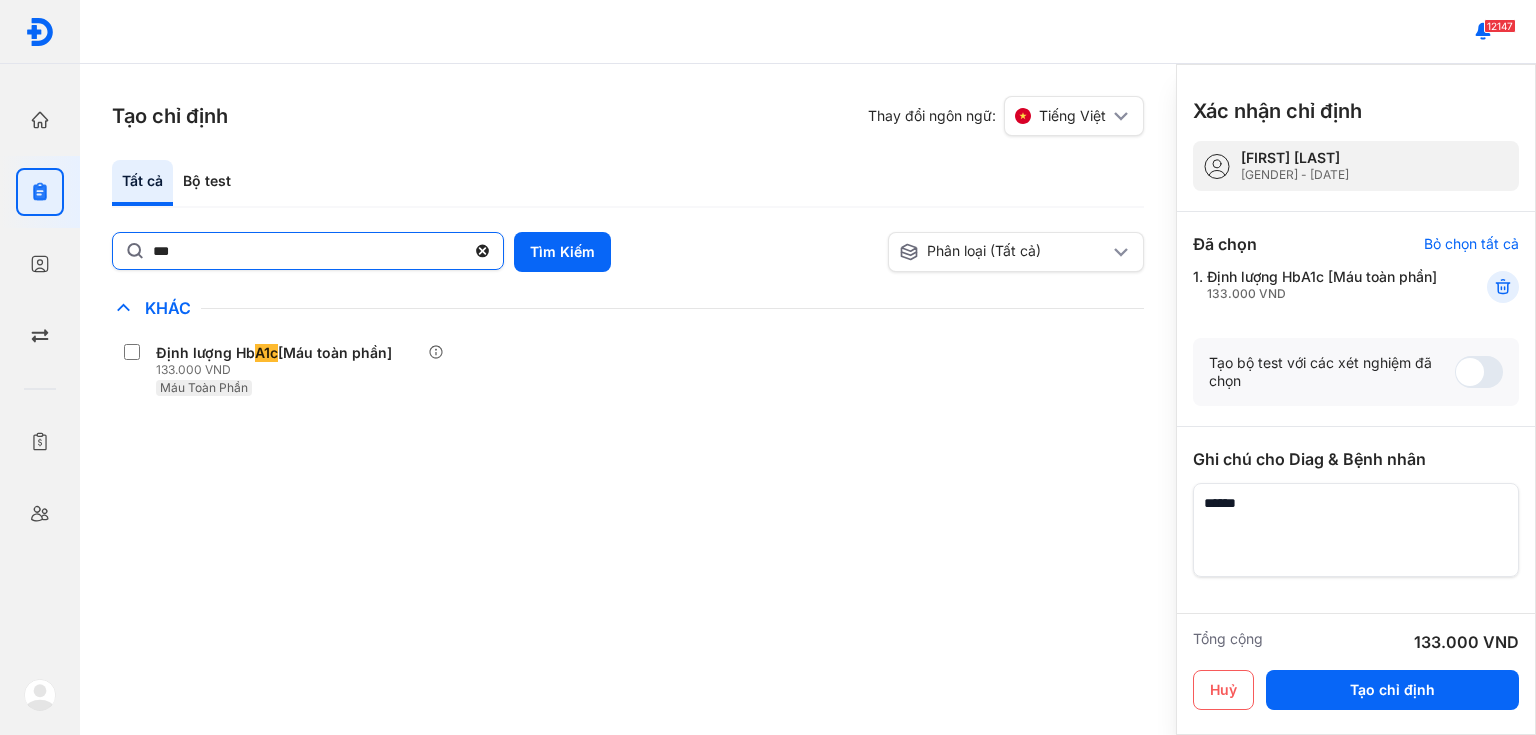 click on "***" 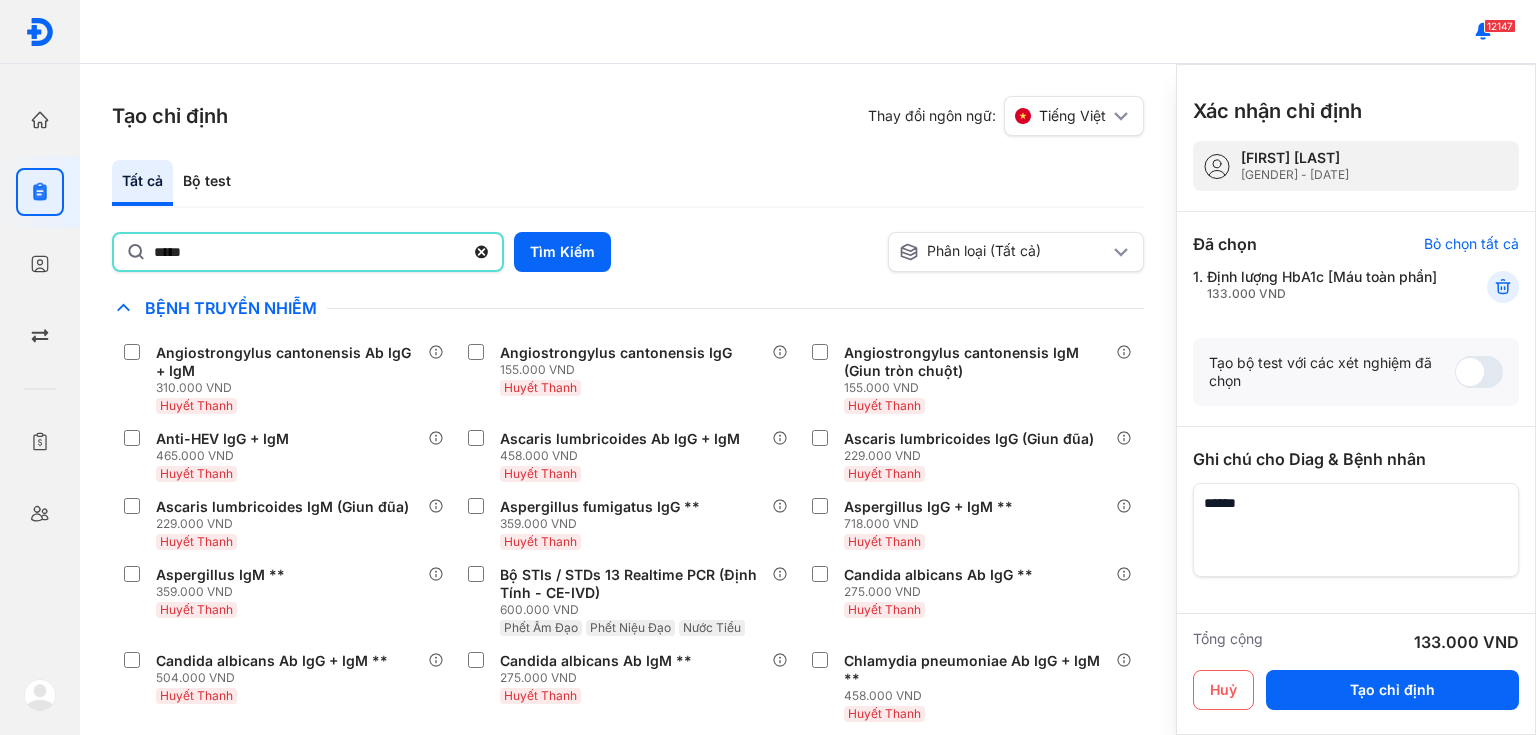 type on "*****" 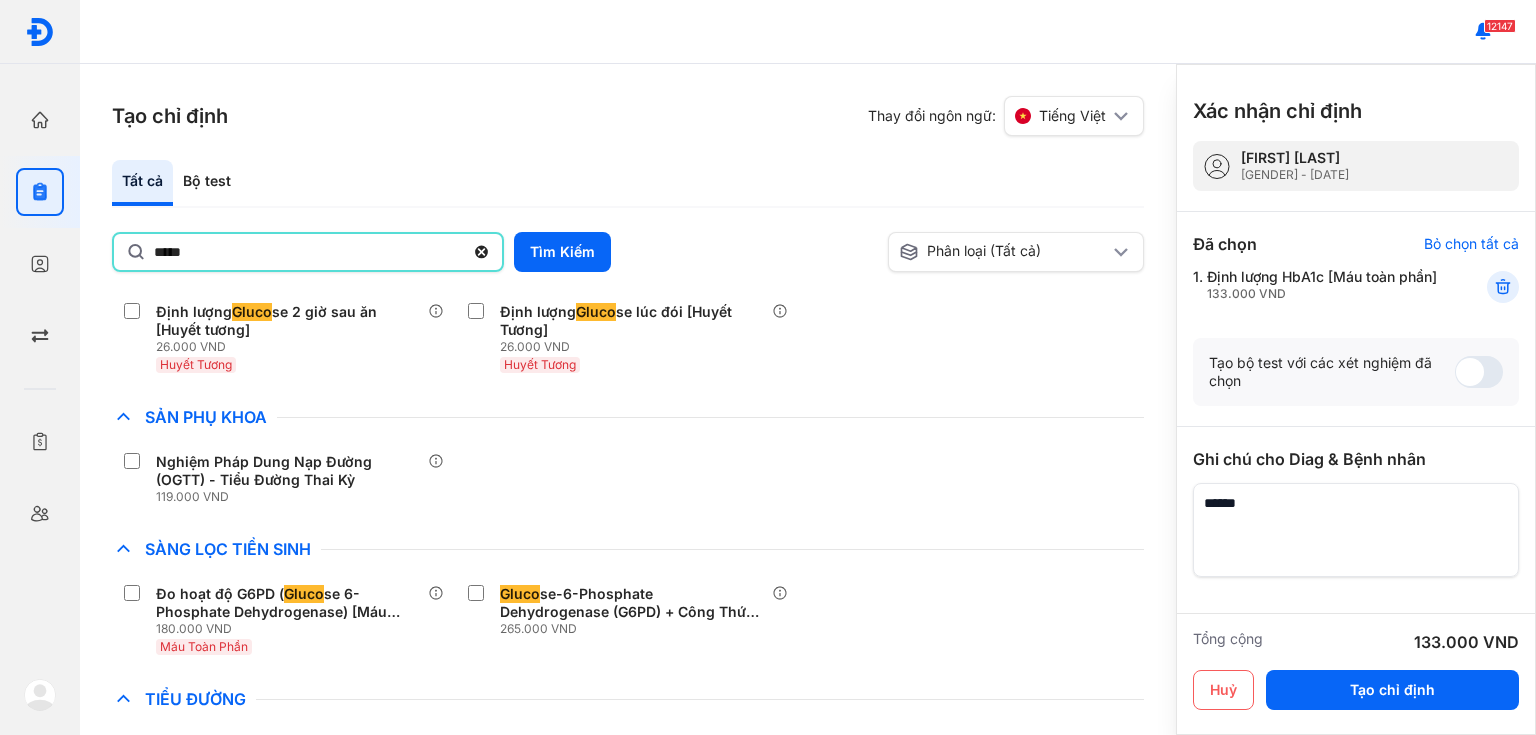 scroll, scrollTop: 0, scrollLeft: 0, axis: both 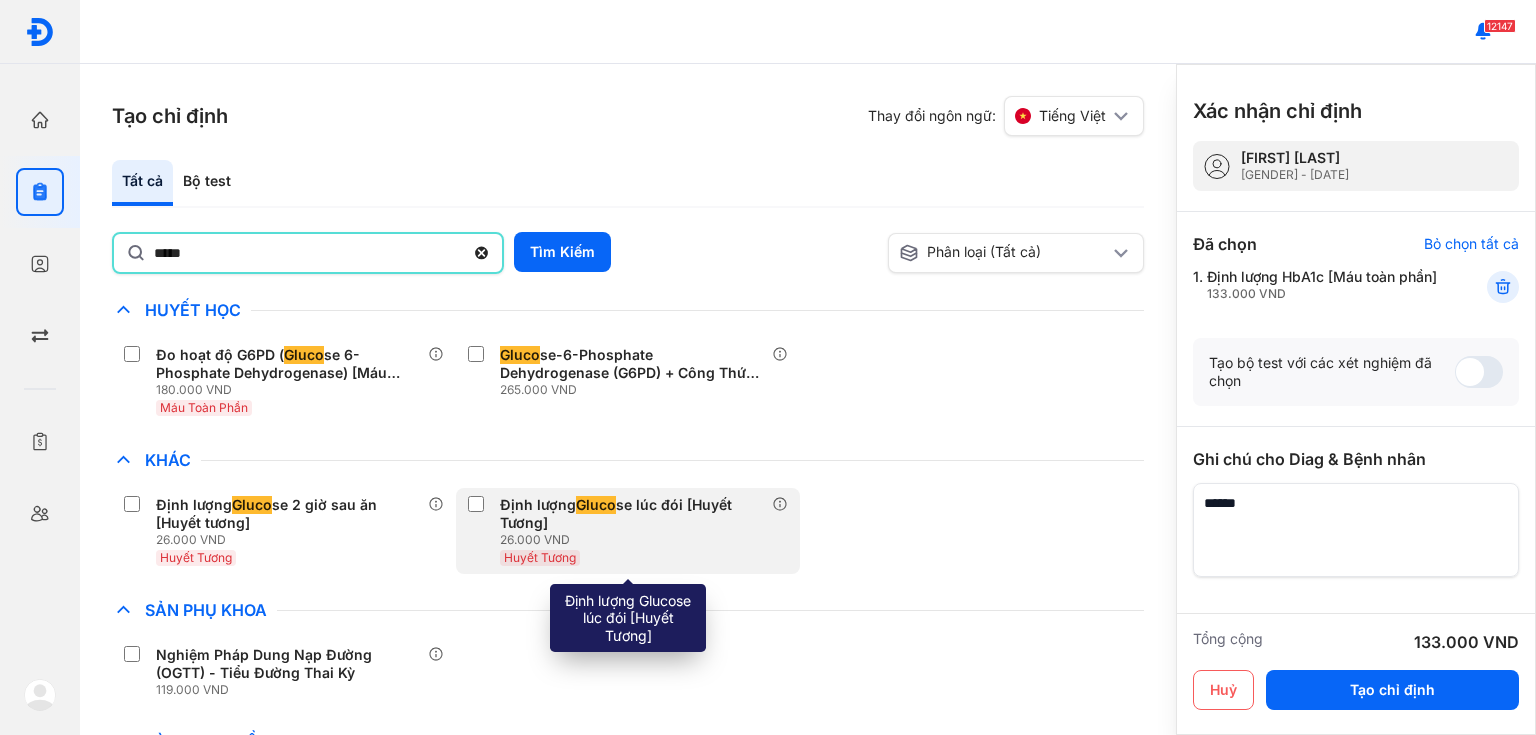 click on "Định lượng  Gluco se lúc đói [Huyết Tương]" at bounding box center (632, 514) 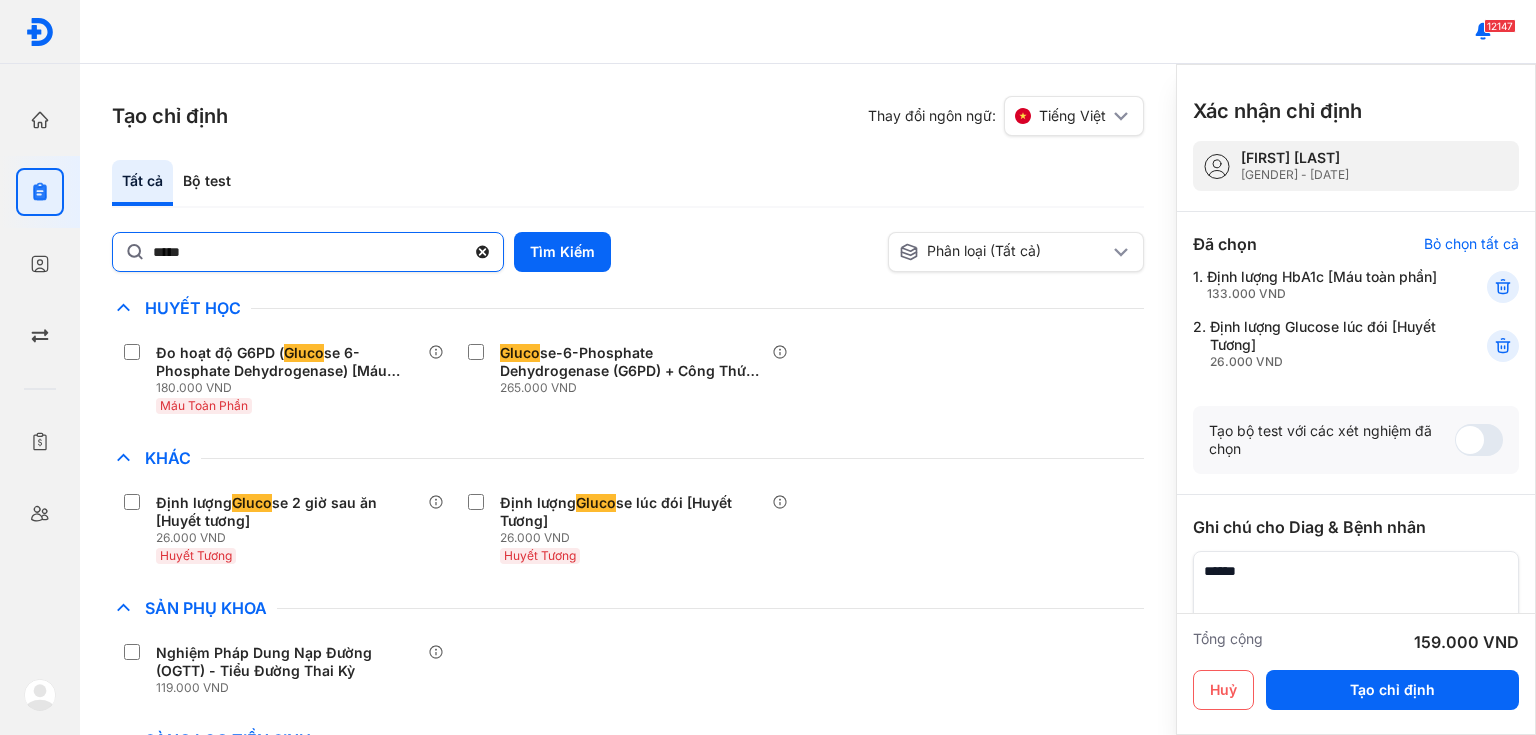 click 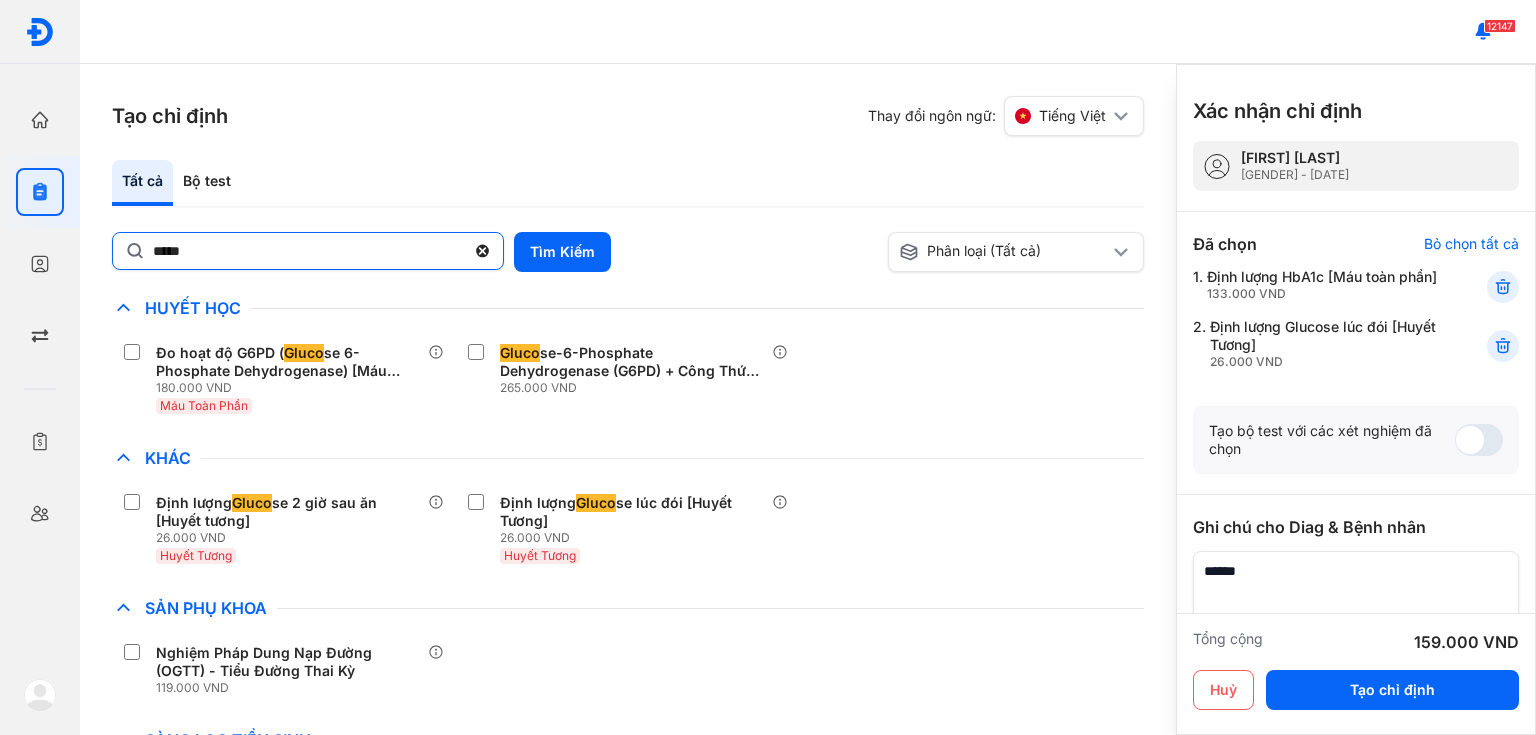 click on "*****" 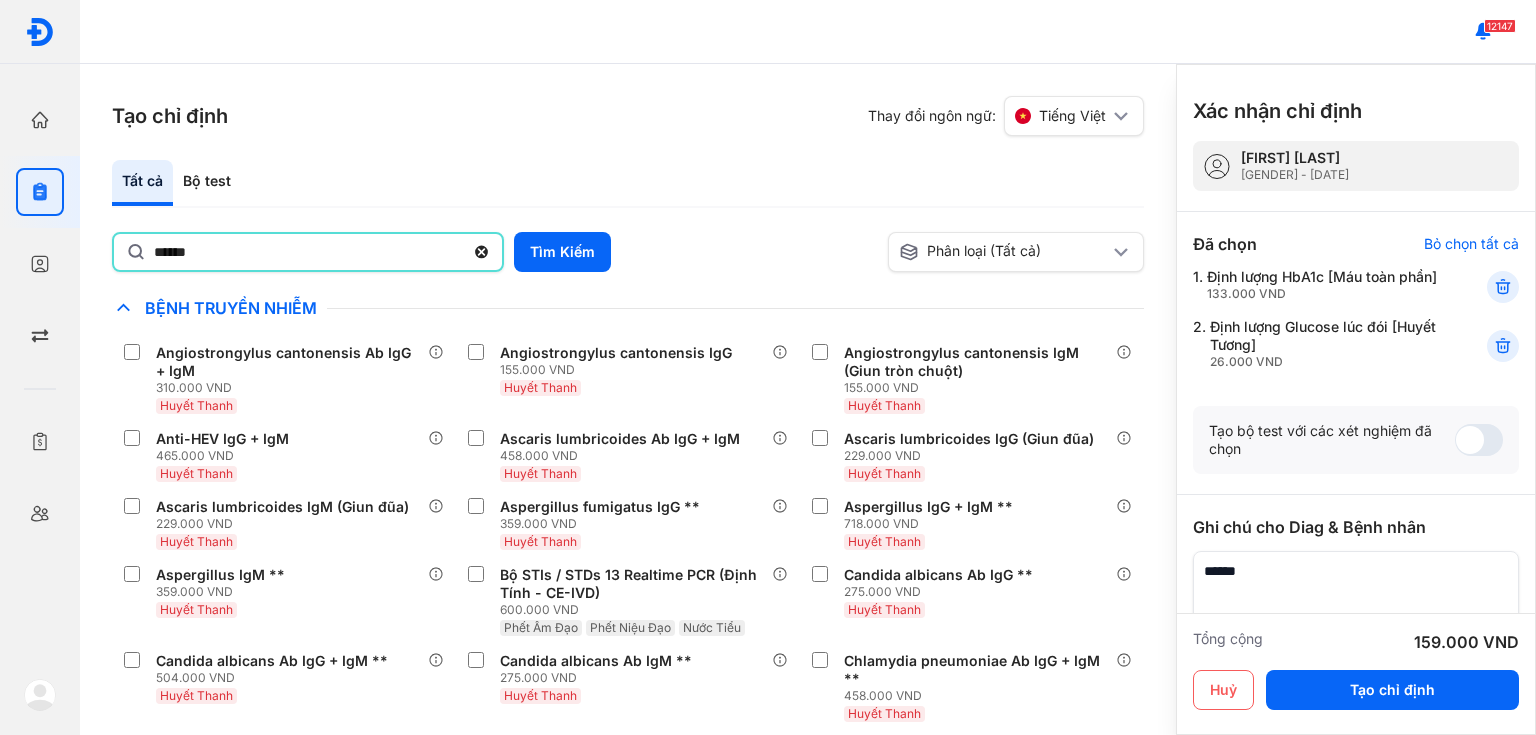 type on "******" 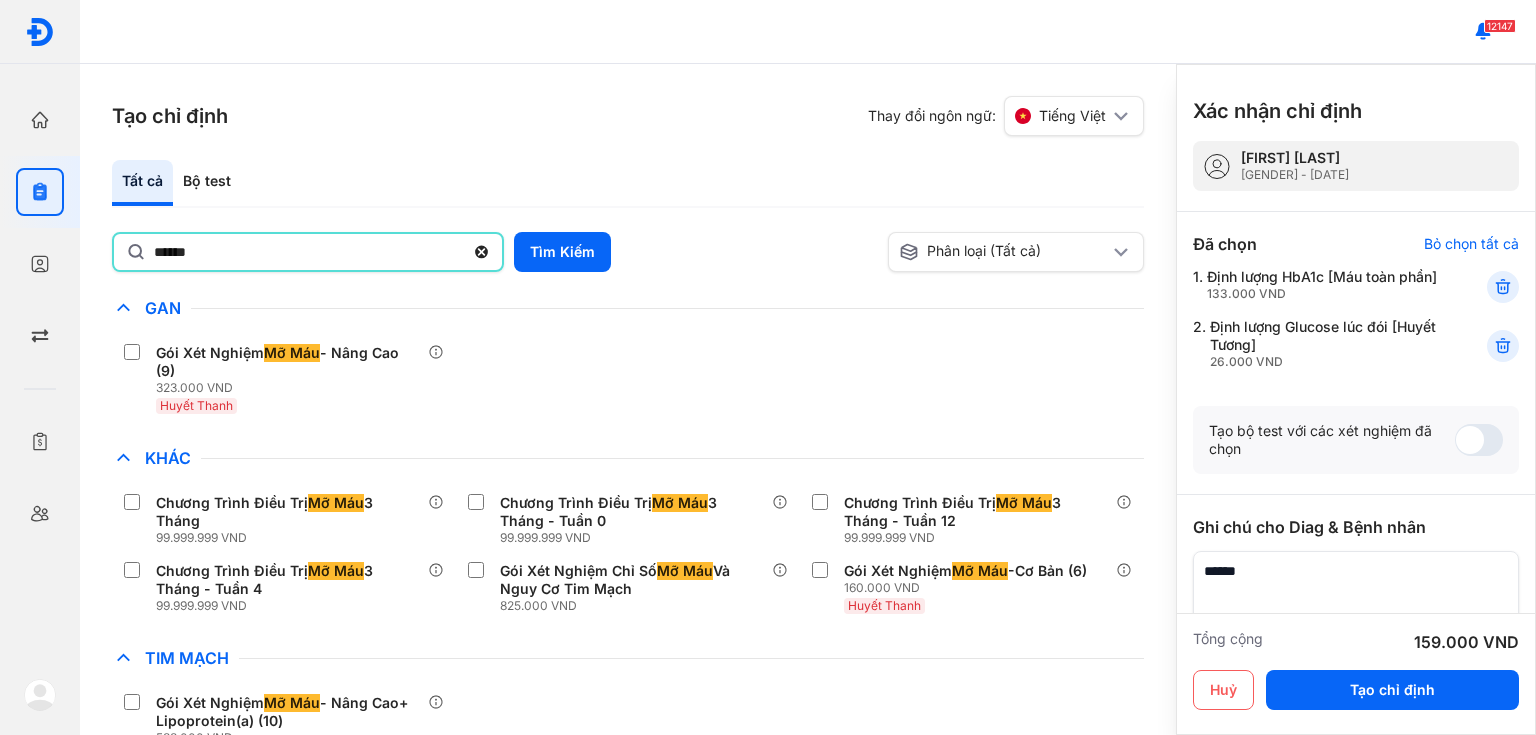 scroll, scrollTop: 80, scrollLeft: 0, axis: vertical 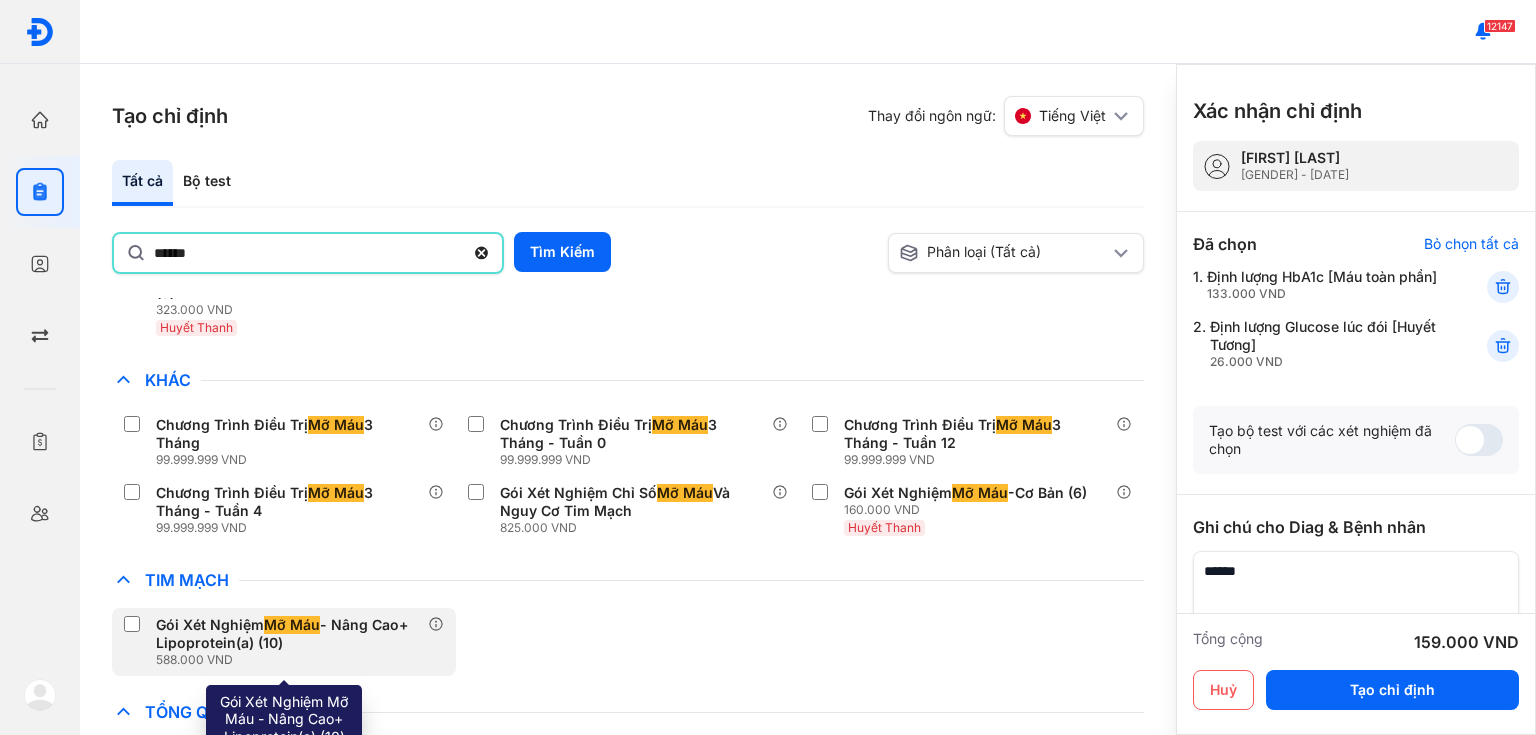 click on "Mỡ Máu" at bounding box center (292, 625) 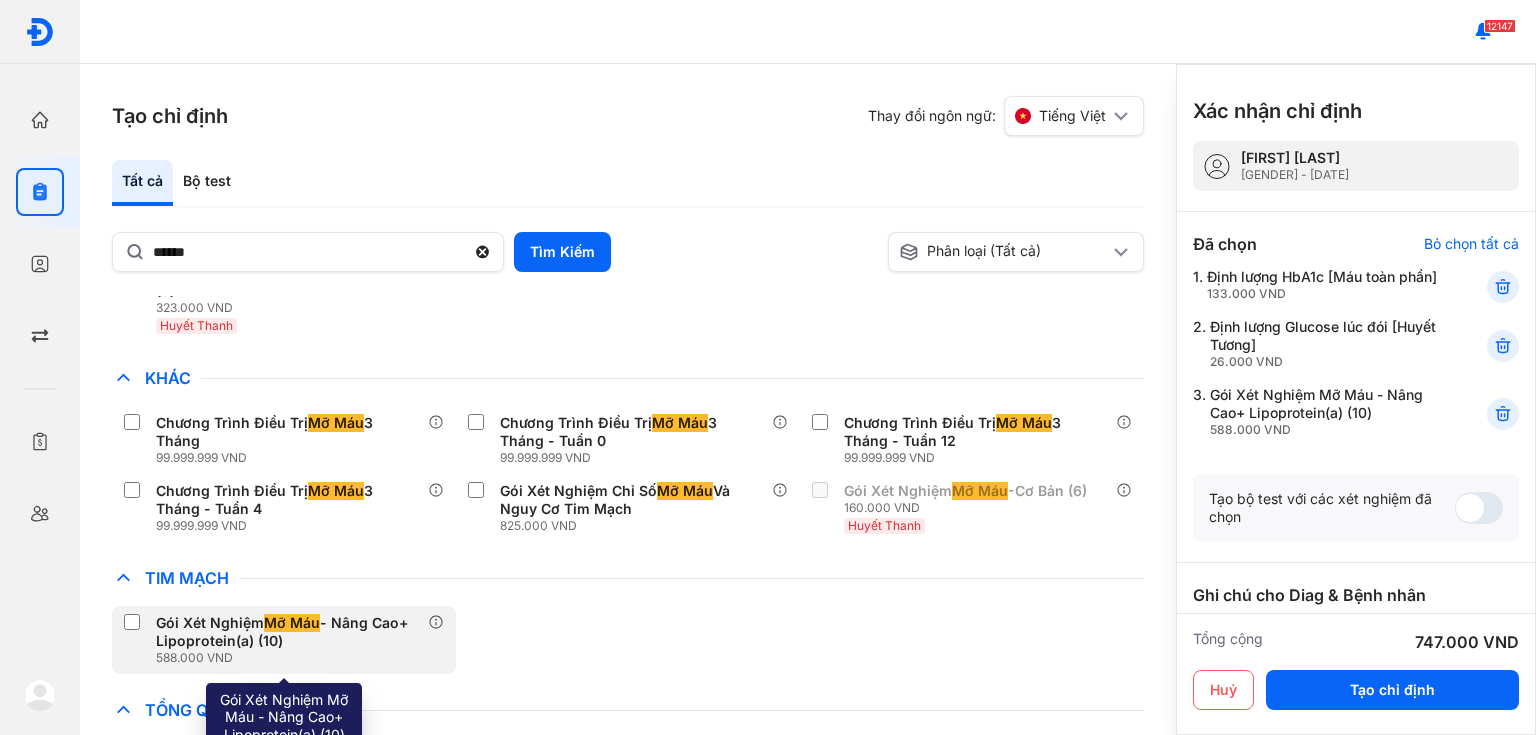 click on "Gói Xét Nghiệm  Mỡ Máu  - Nâng Cao+ Lipoprotein(a) (10) 588.000 VND" 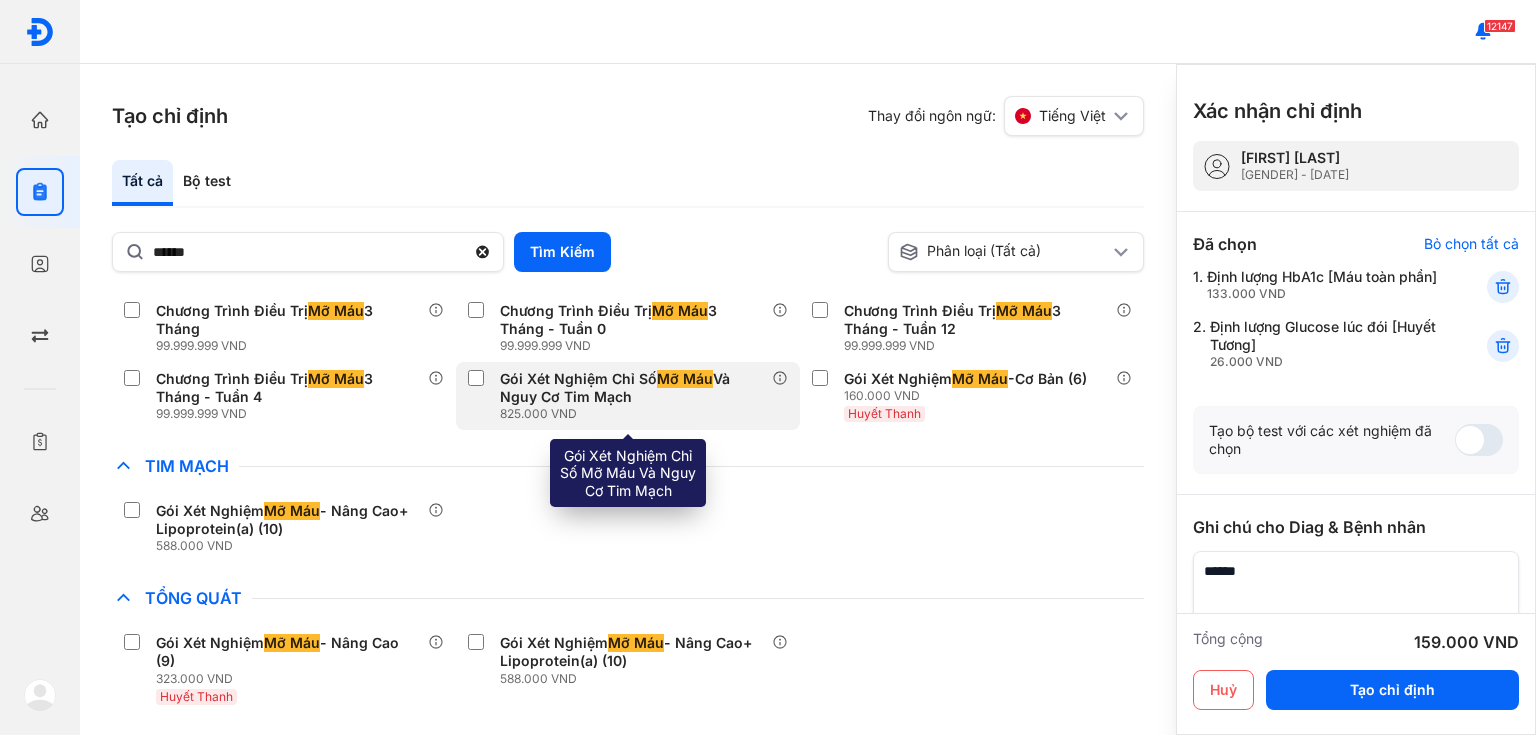 scroll, scrollTop: 0, scrollLeft: 0, axis: both 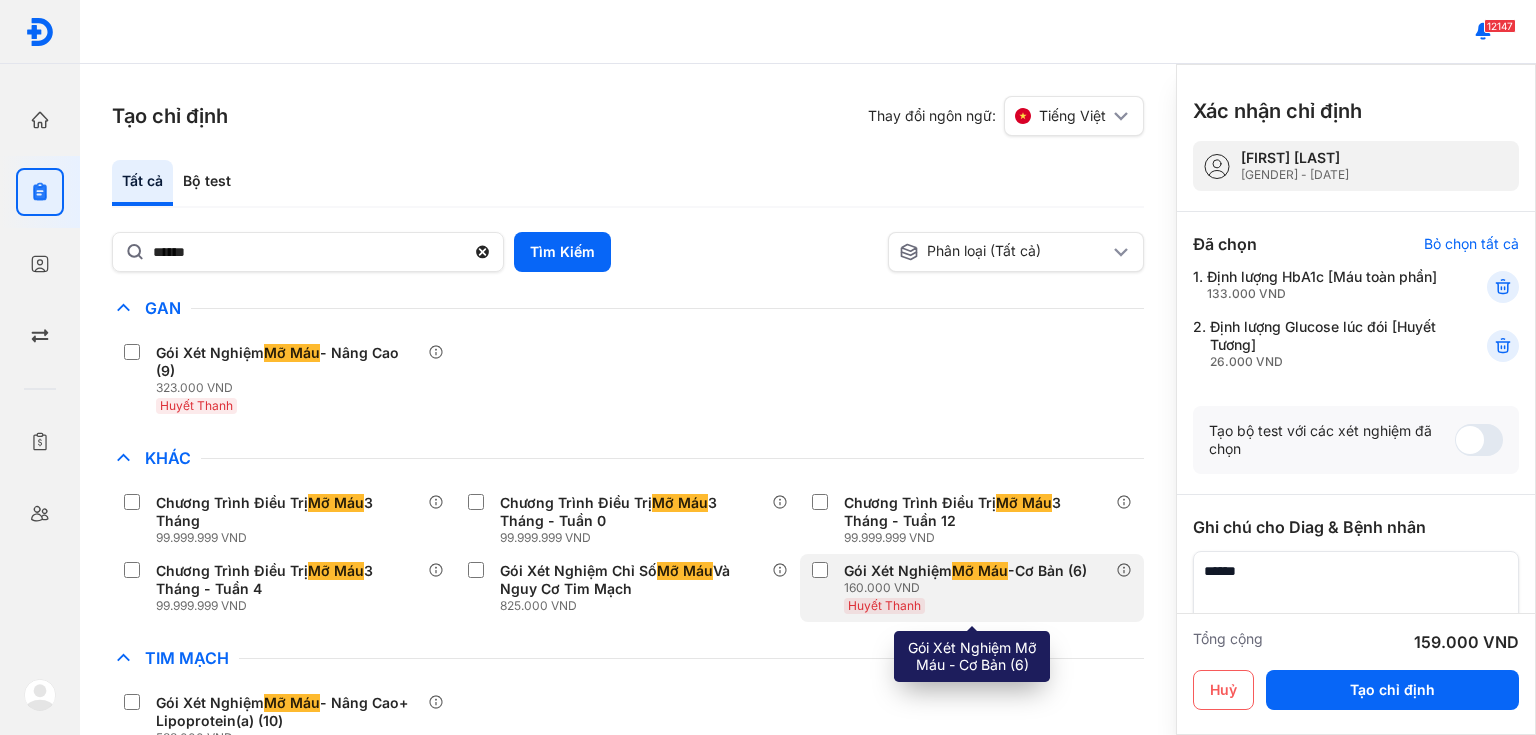 click on "160.000 VND" at bounding box center (969, 588) 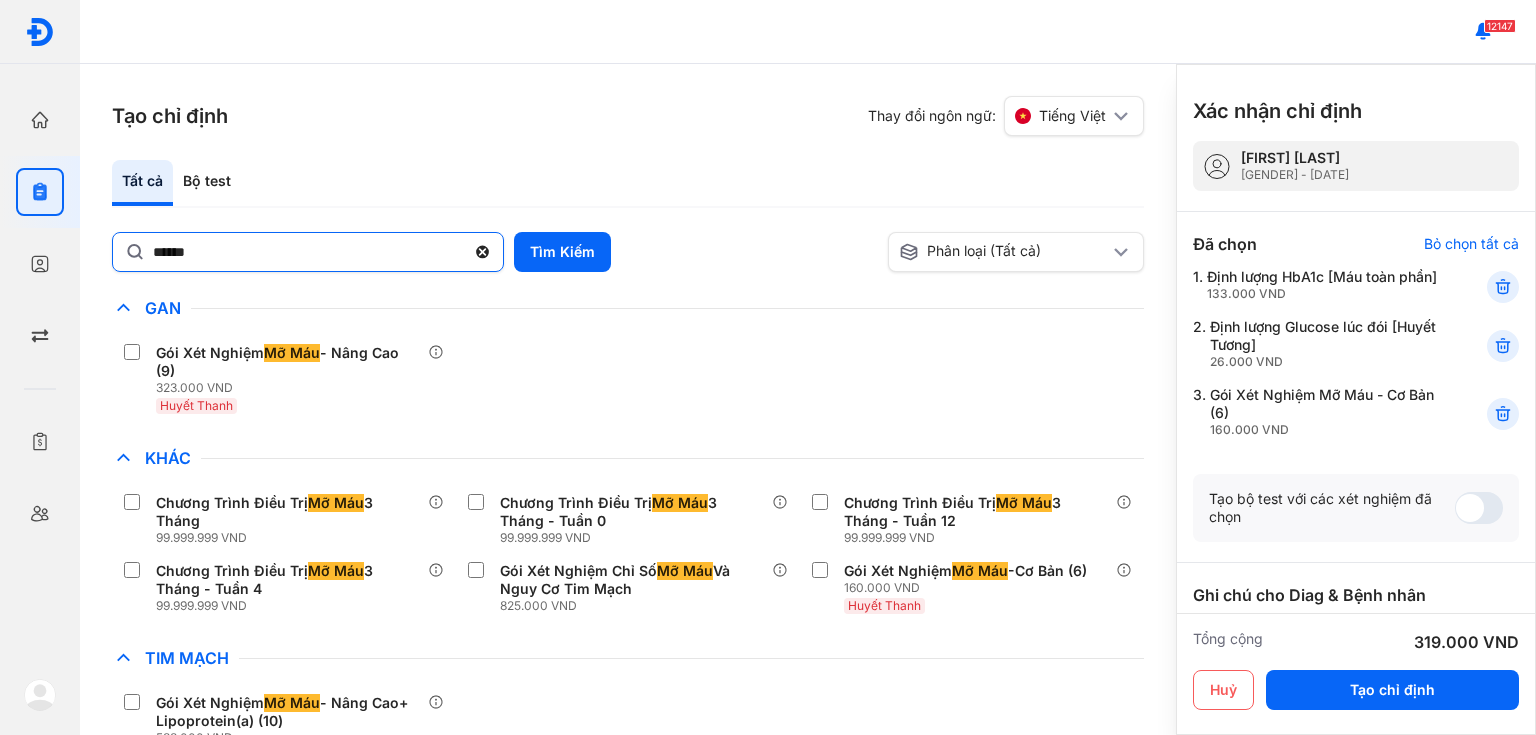 click 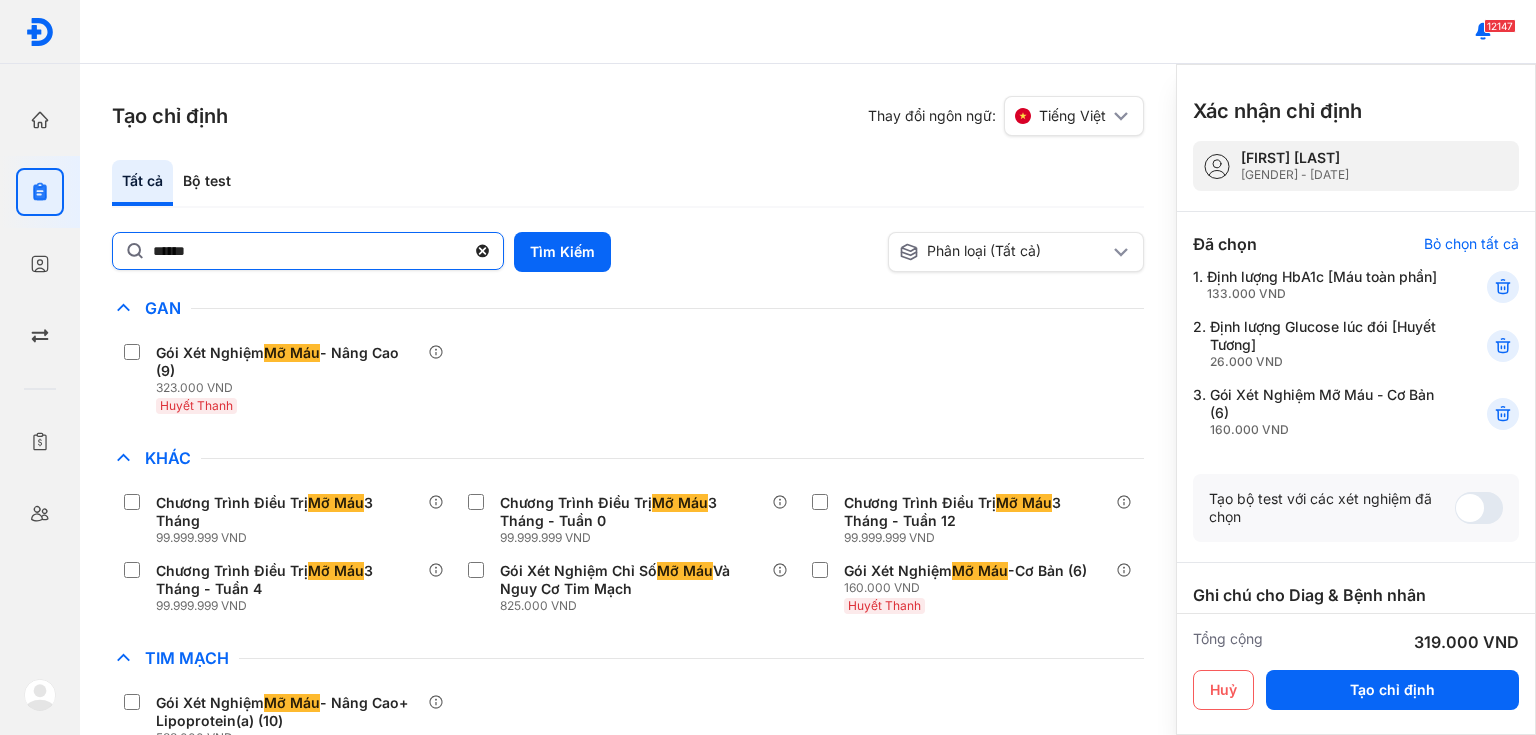 click on "******" 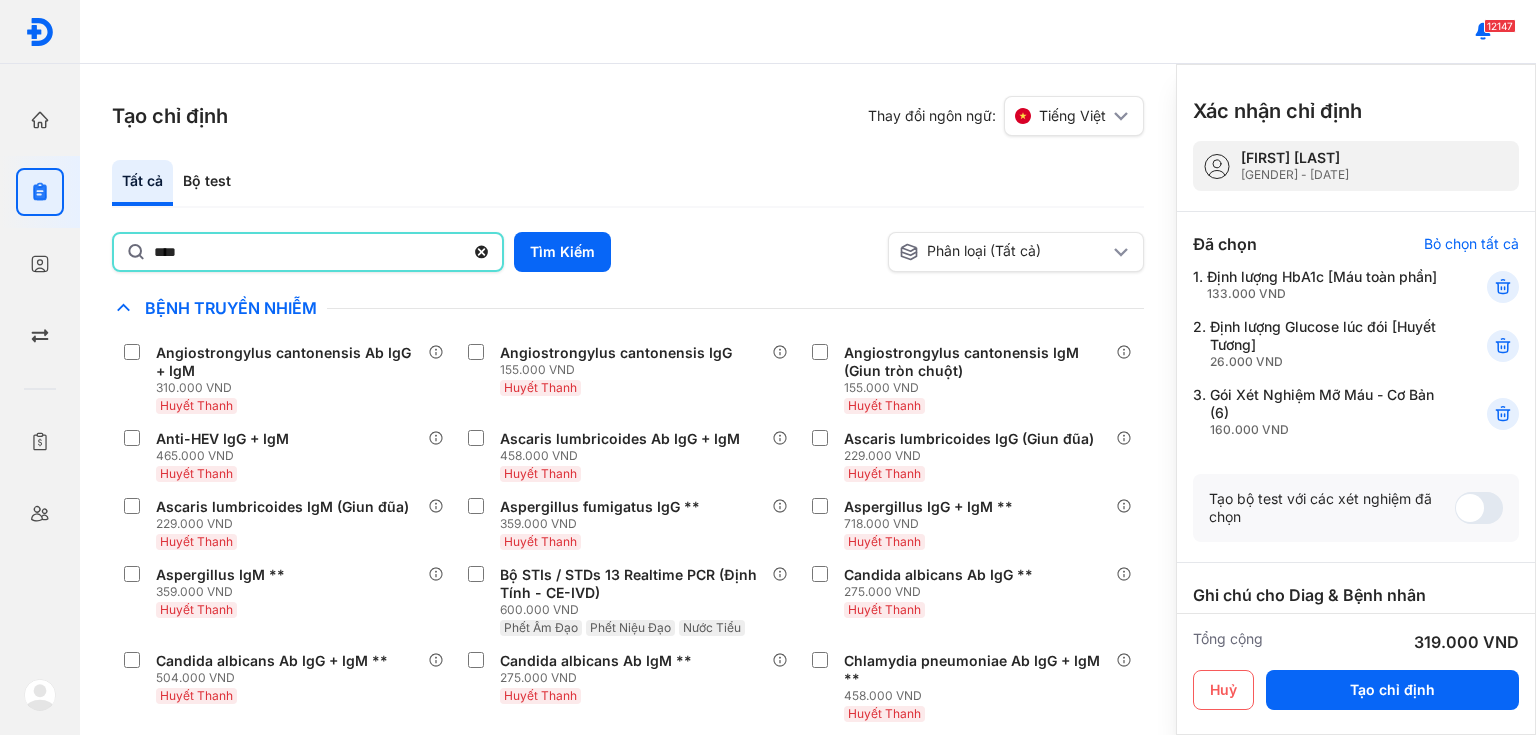 type on "****" 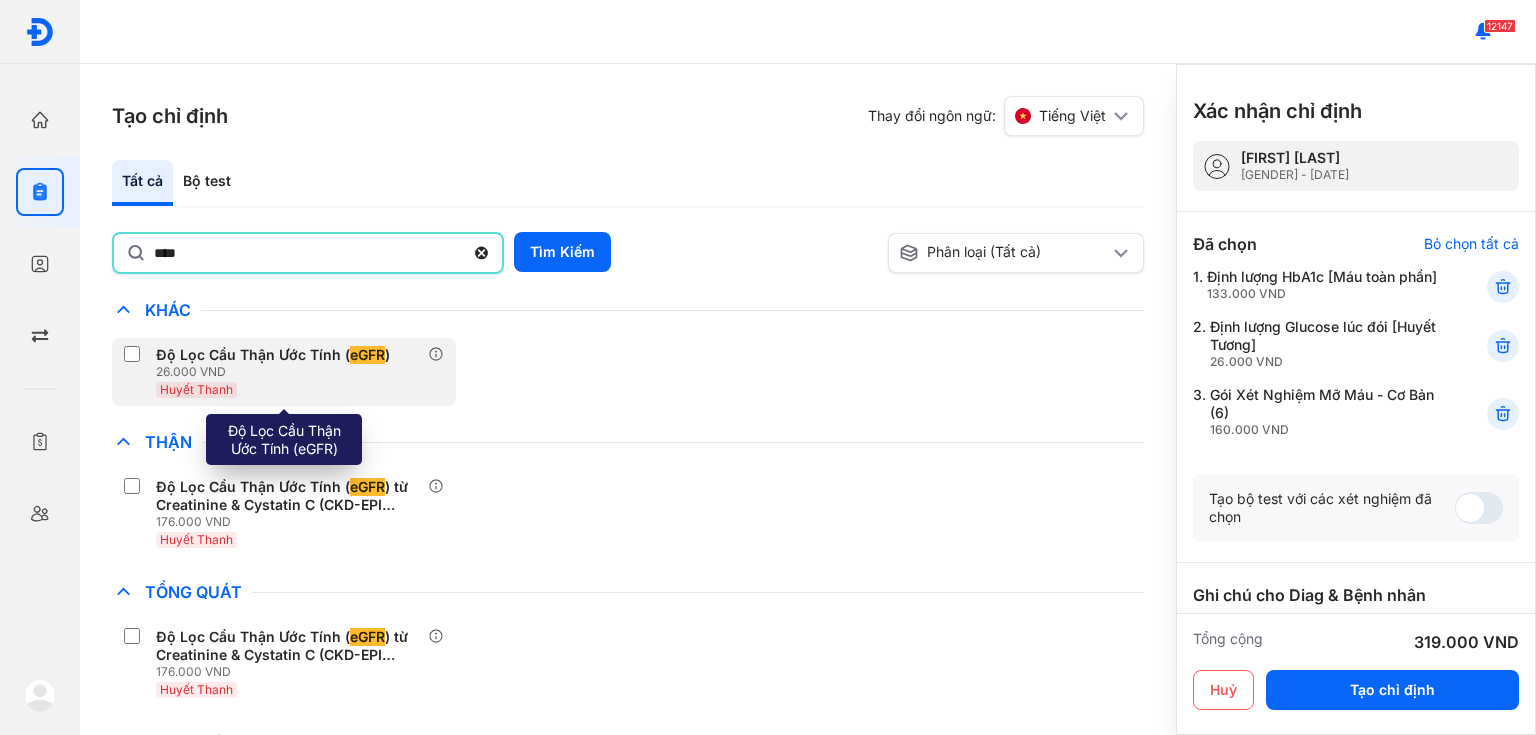 click on "26.000 VND" at bounding box center (277, 372) 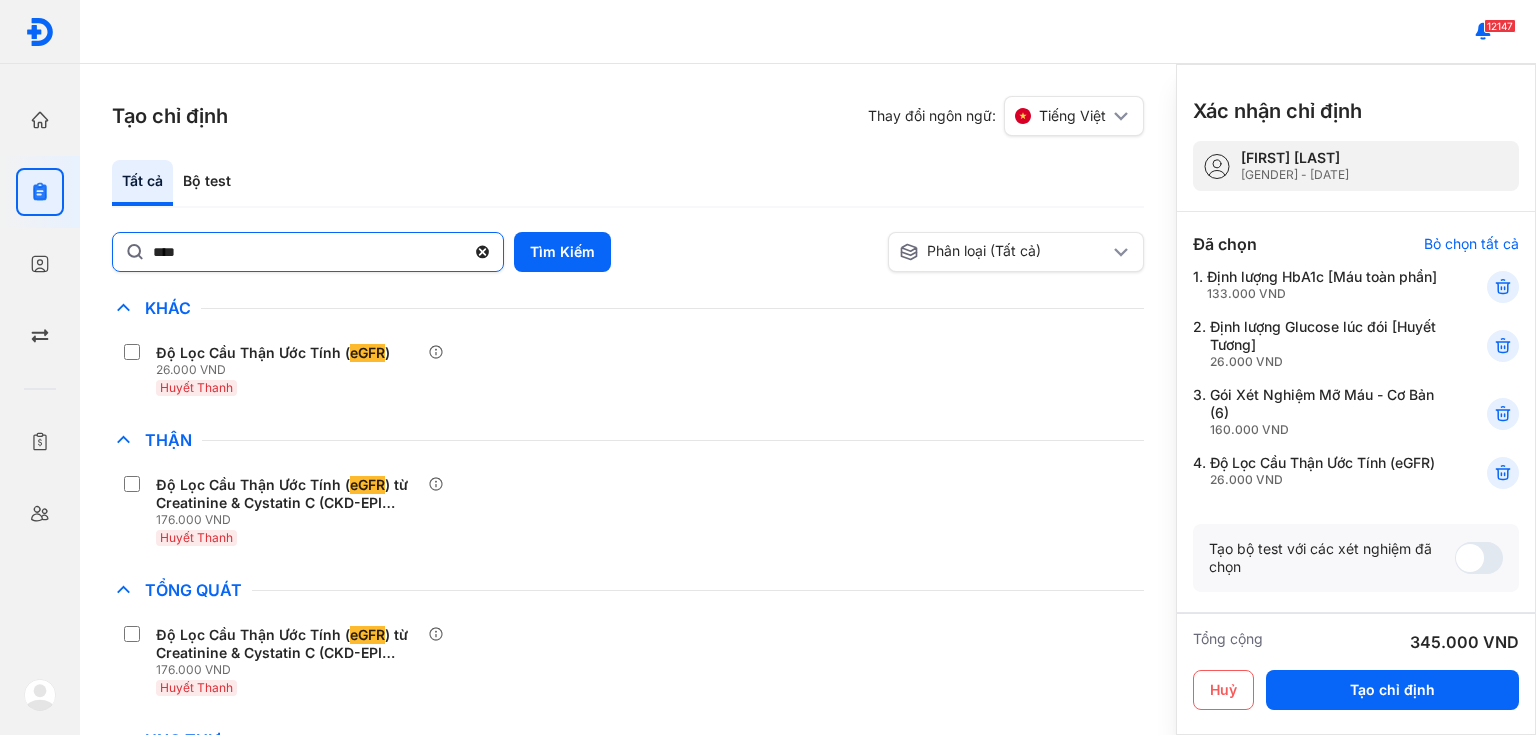 click 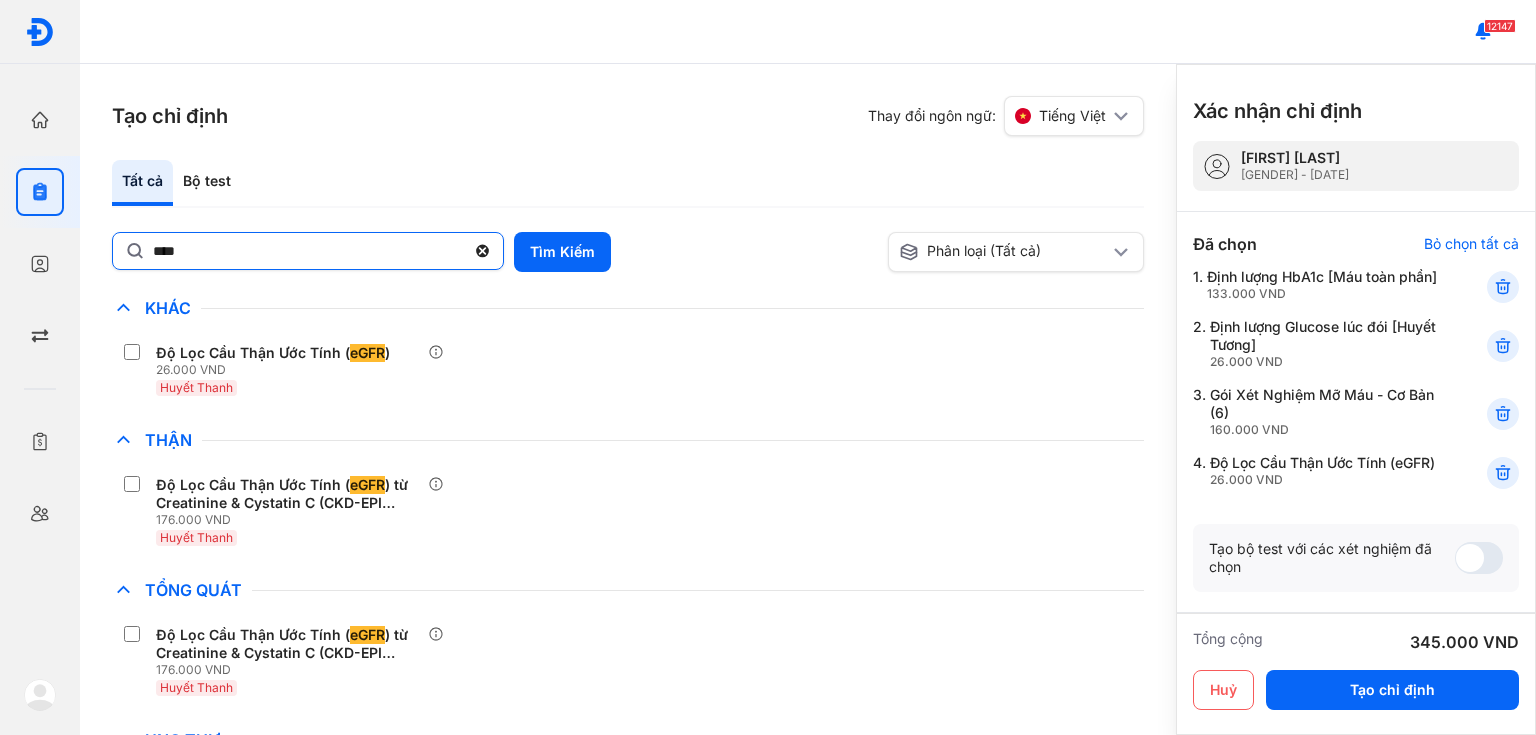 click on "****" 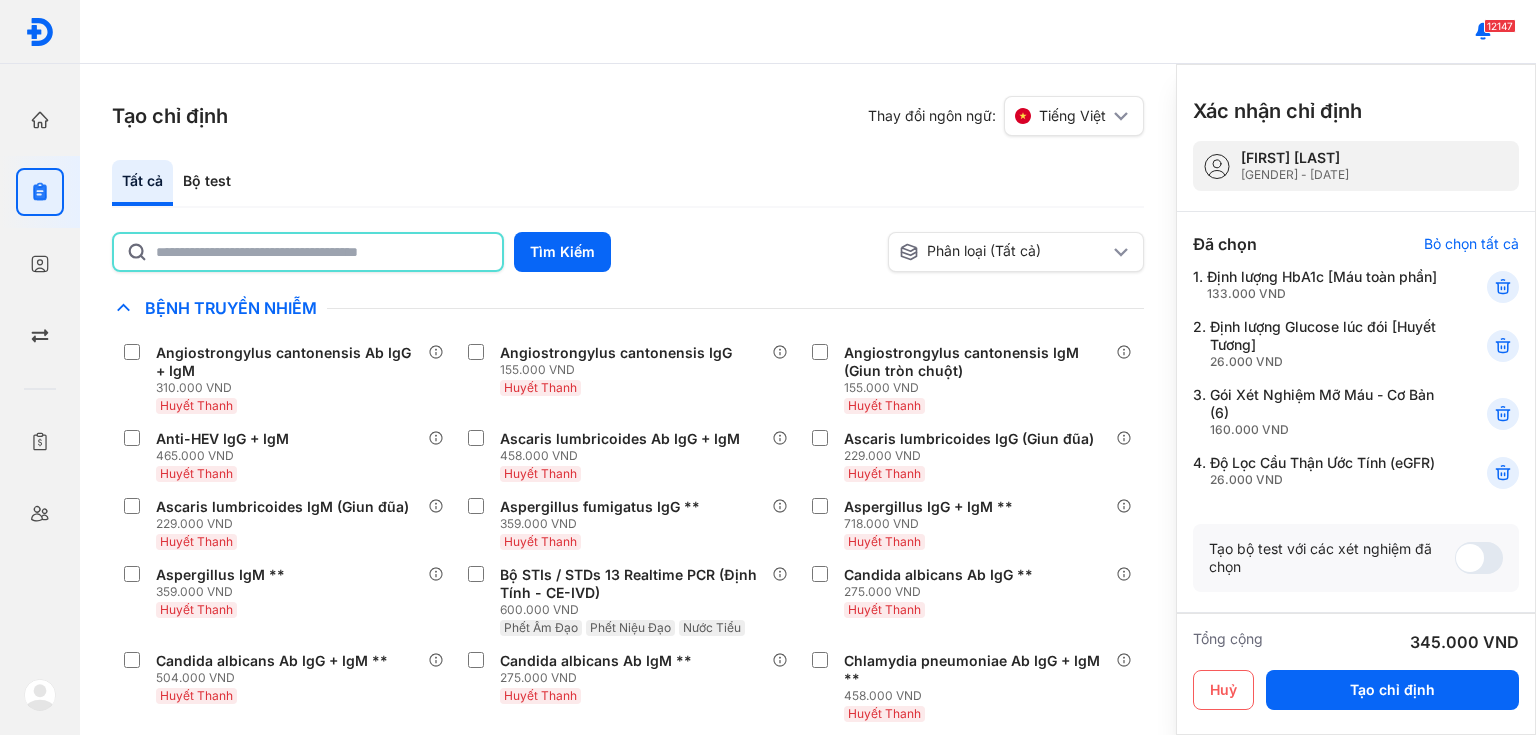 click 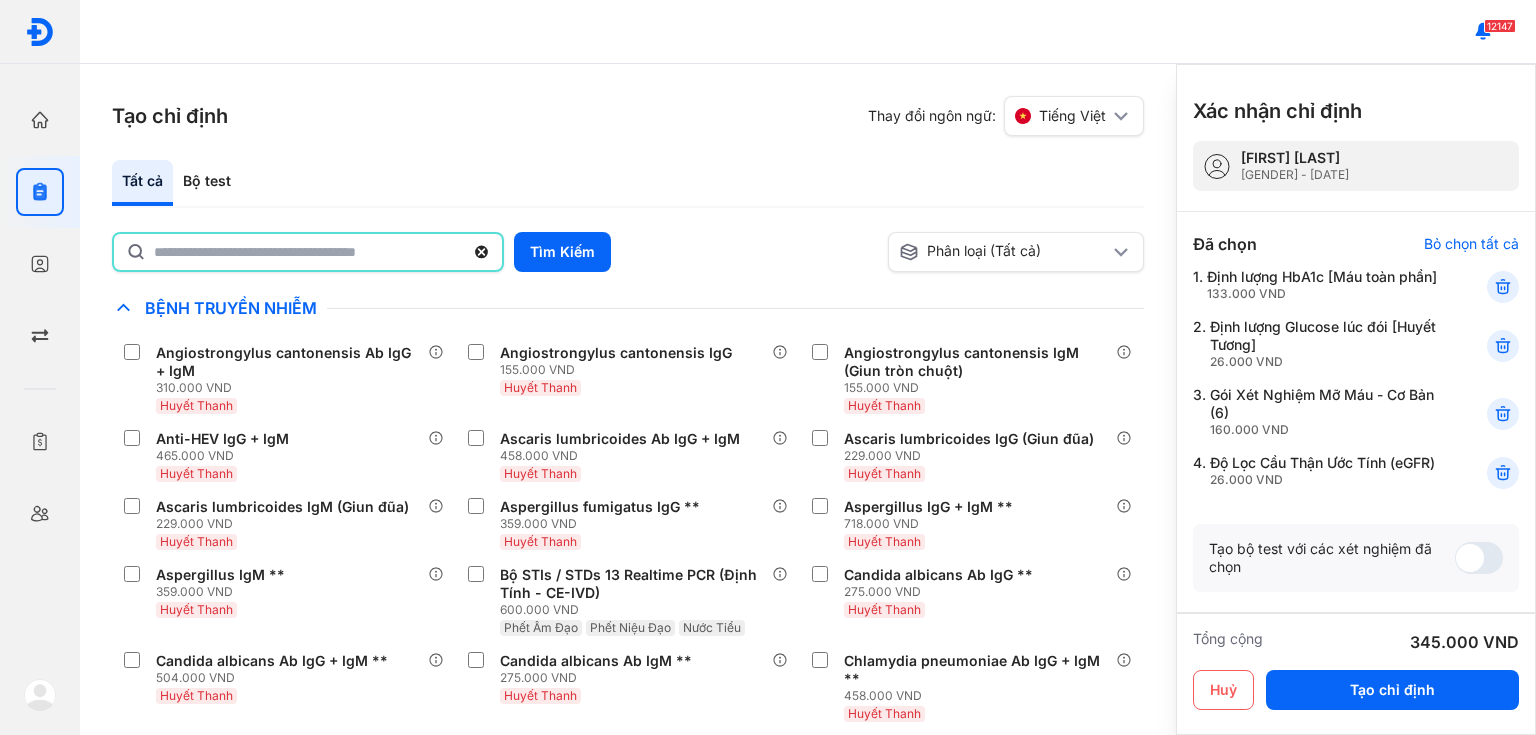 type on "*" 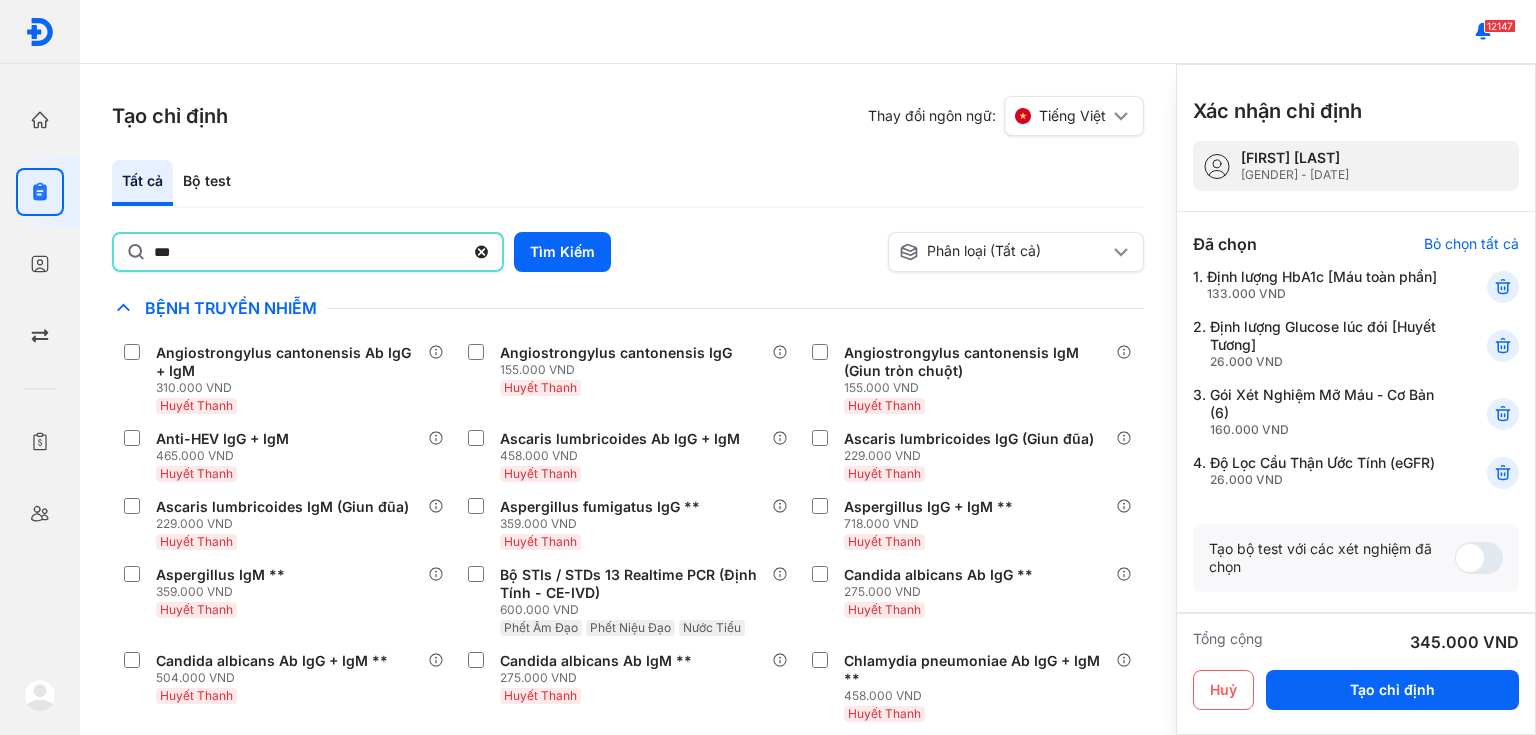 type on "***" 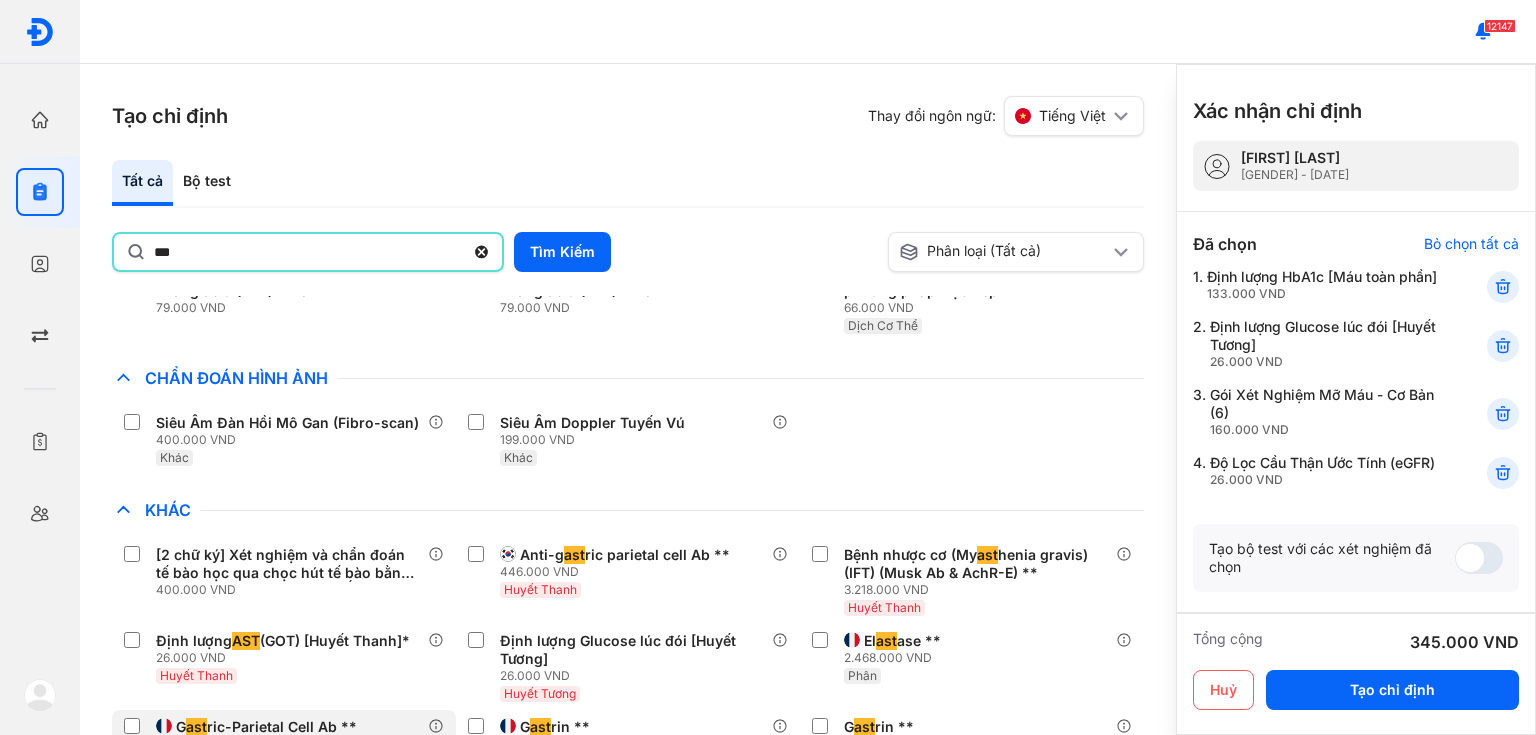 scroll, scrollTop: 240, scrollLeft: 0, axis: vertical 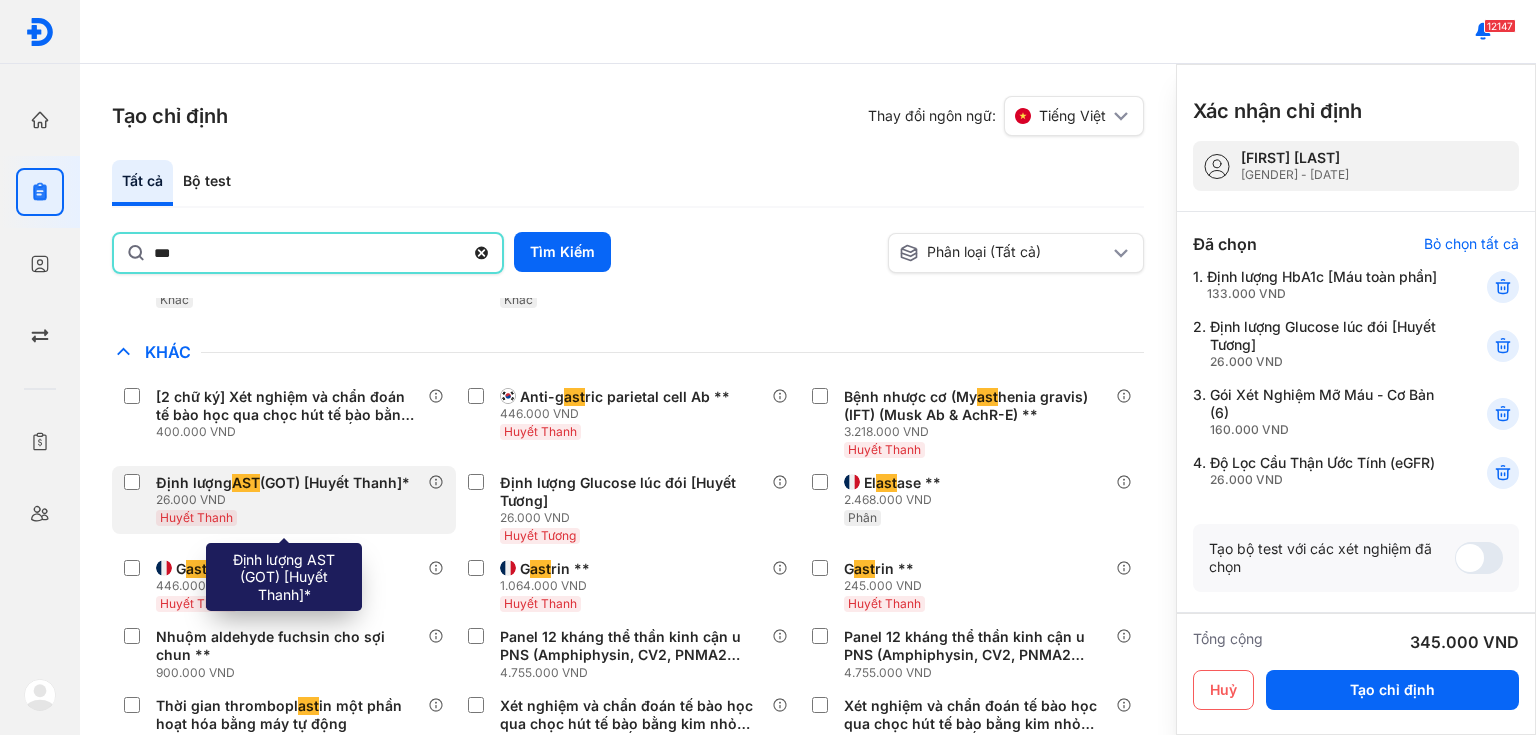 click on "26.000 VND" at bounding box center [287, 500] 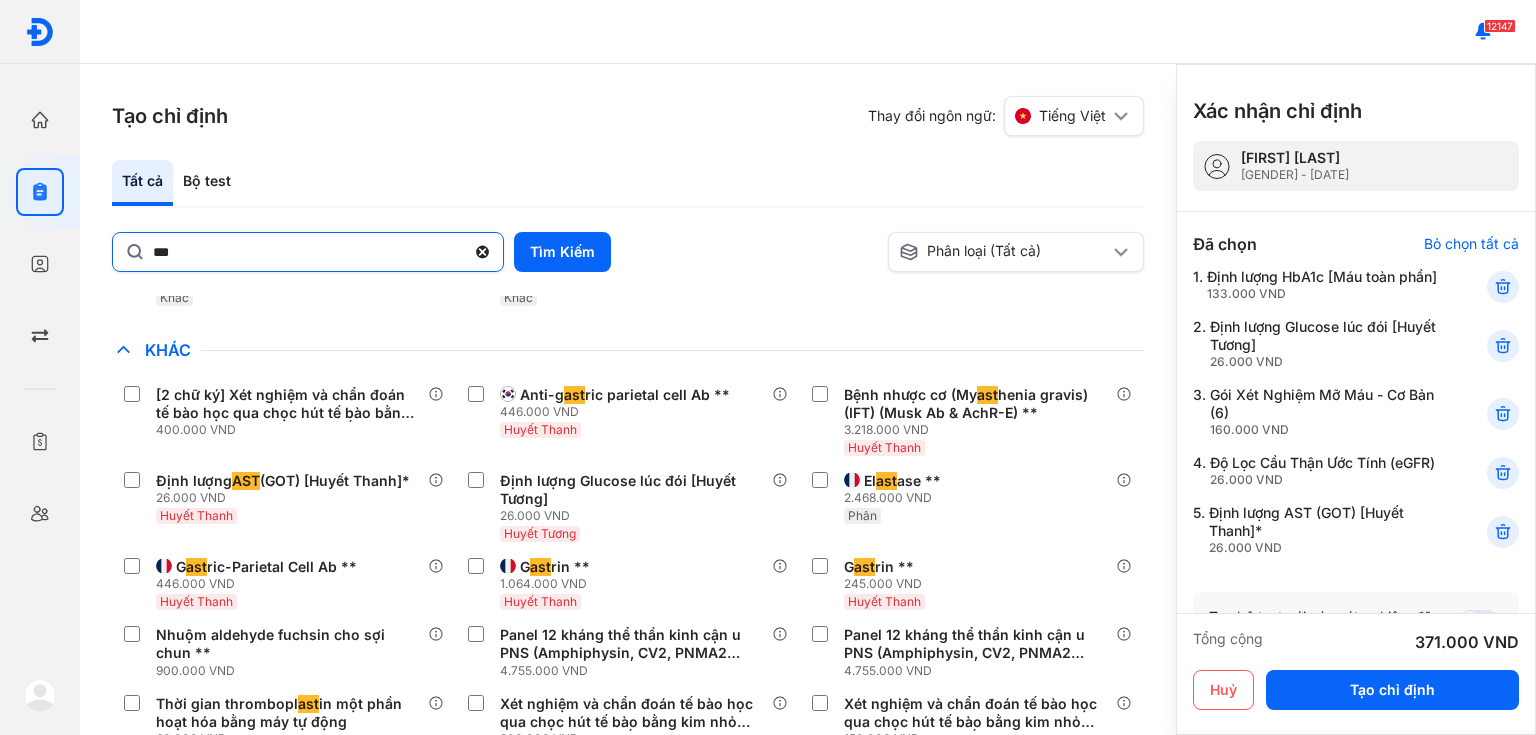 click 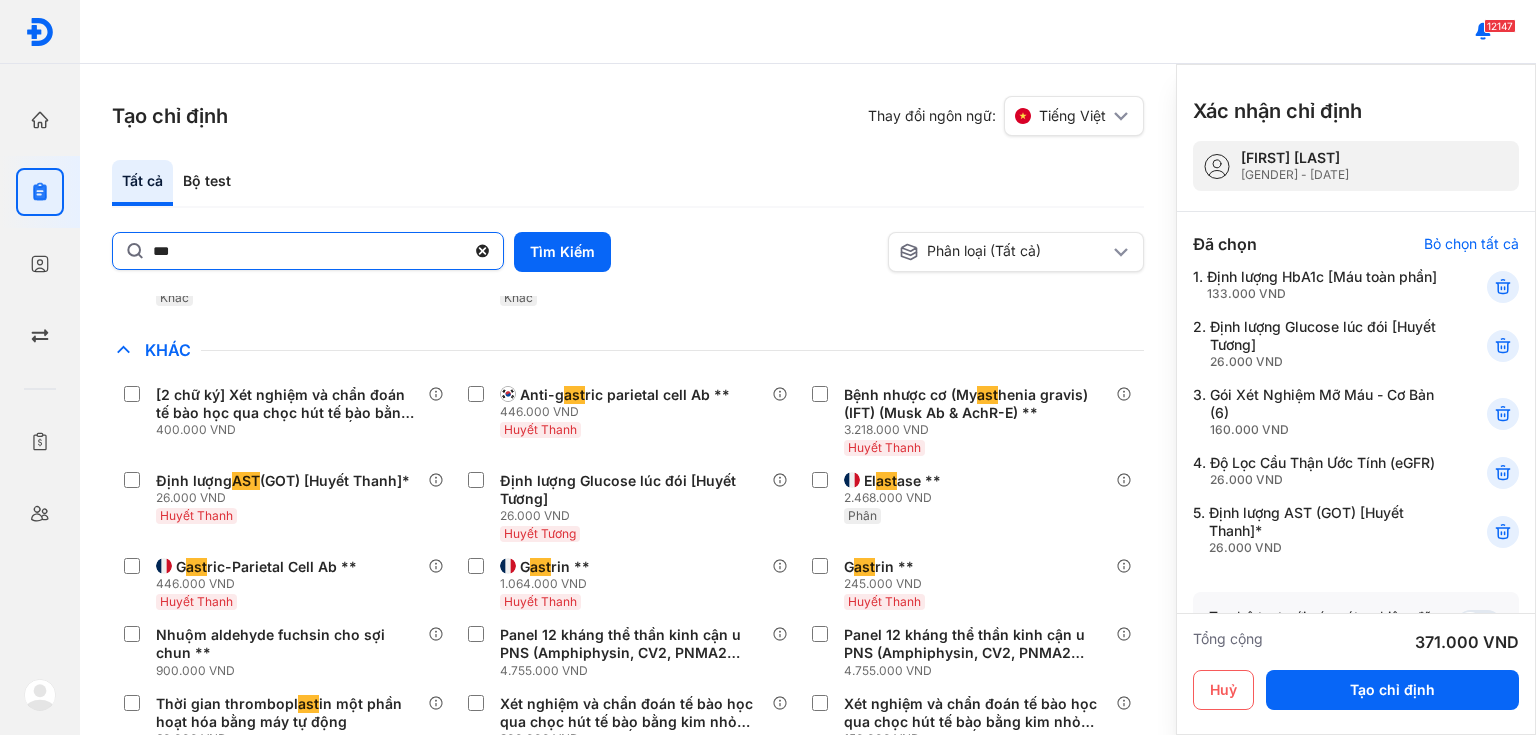 click on "***" 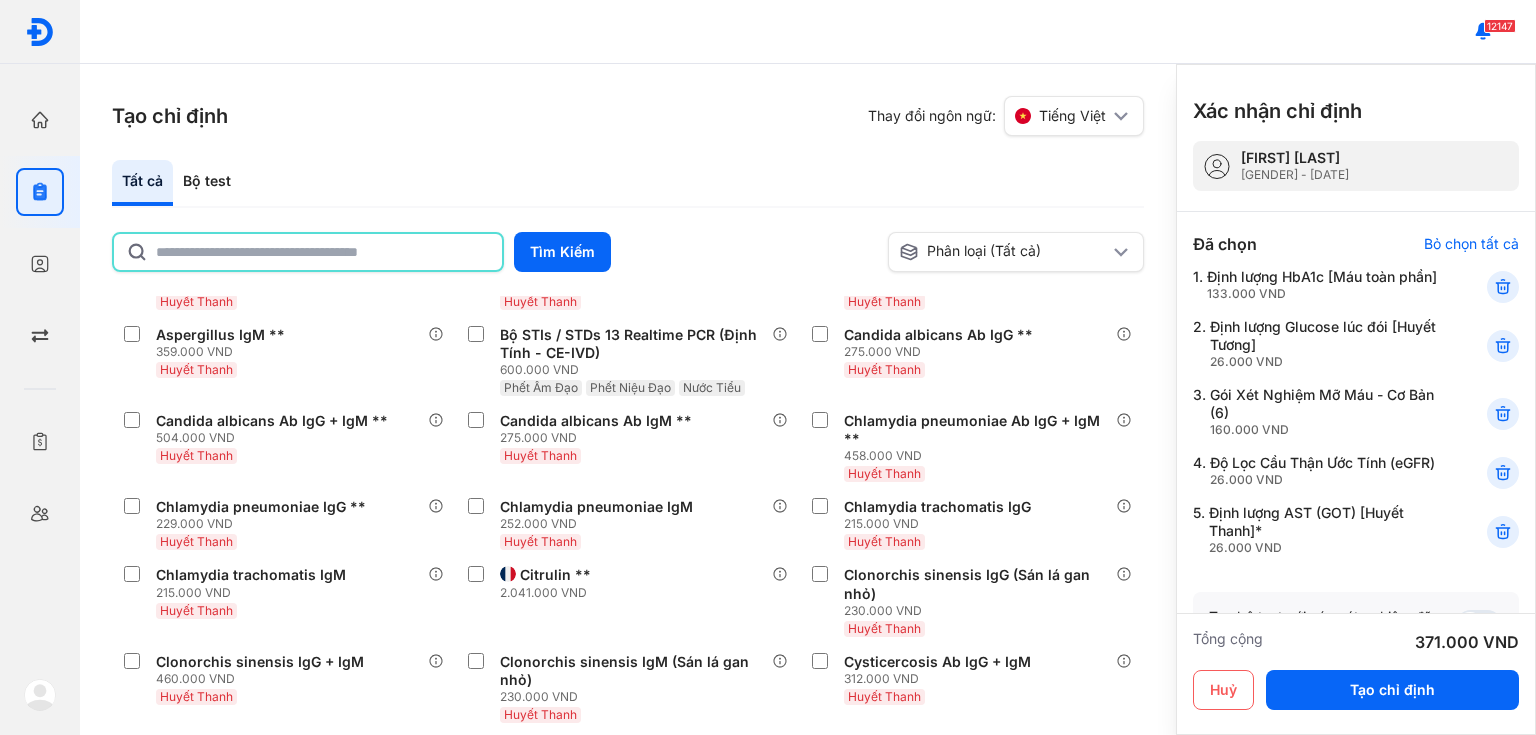 scroll, scrollTop: 4925, scrollLeft: 0, axis: vertical 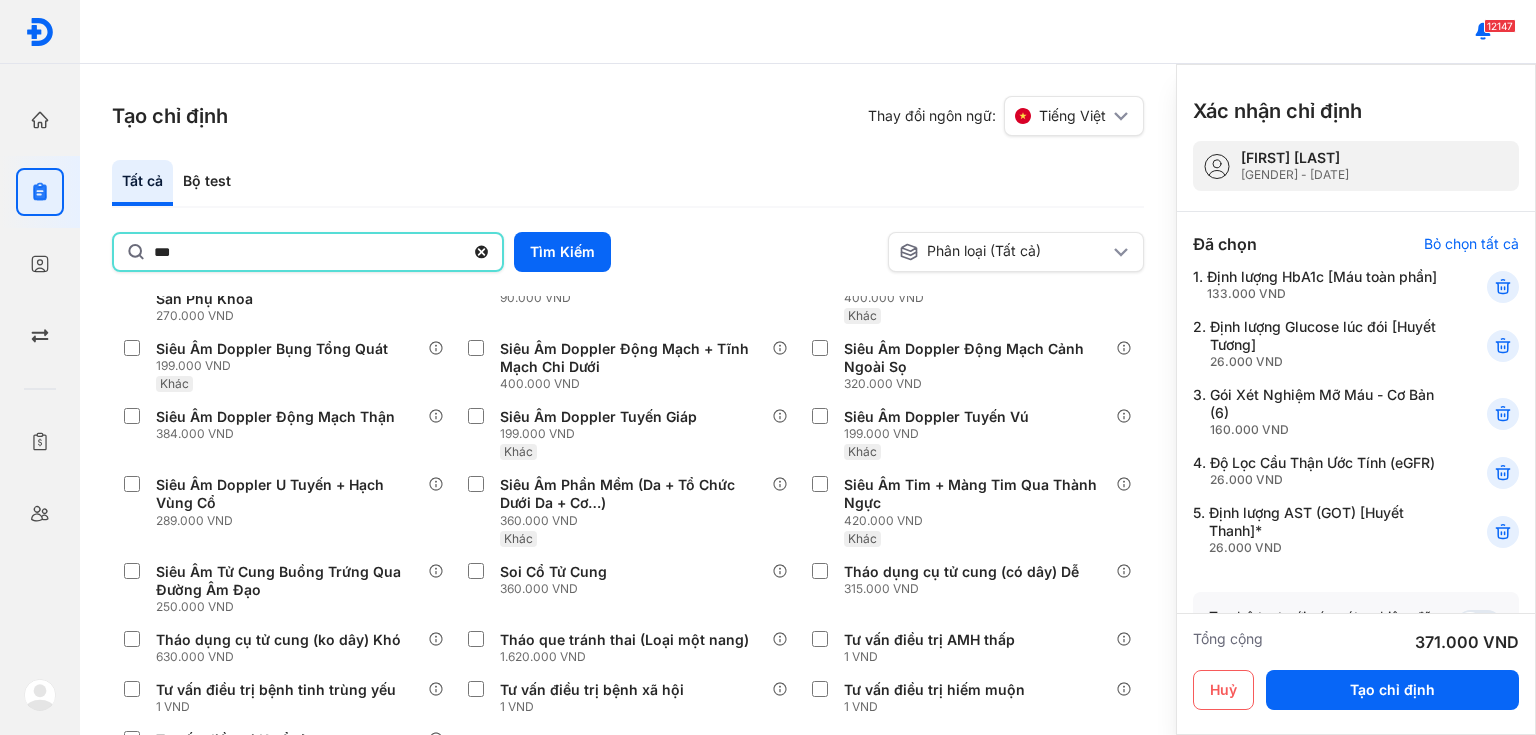 type on "***" 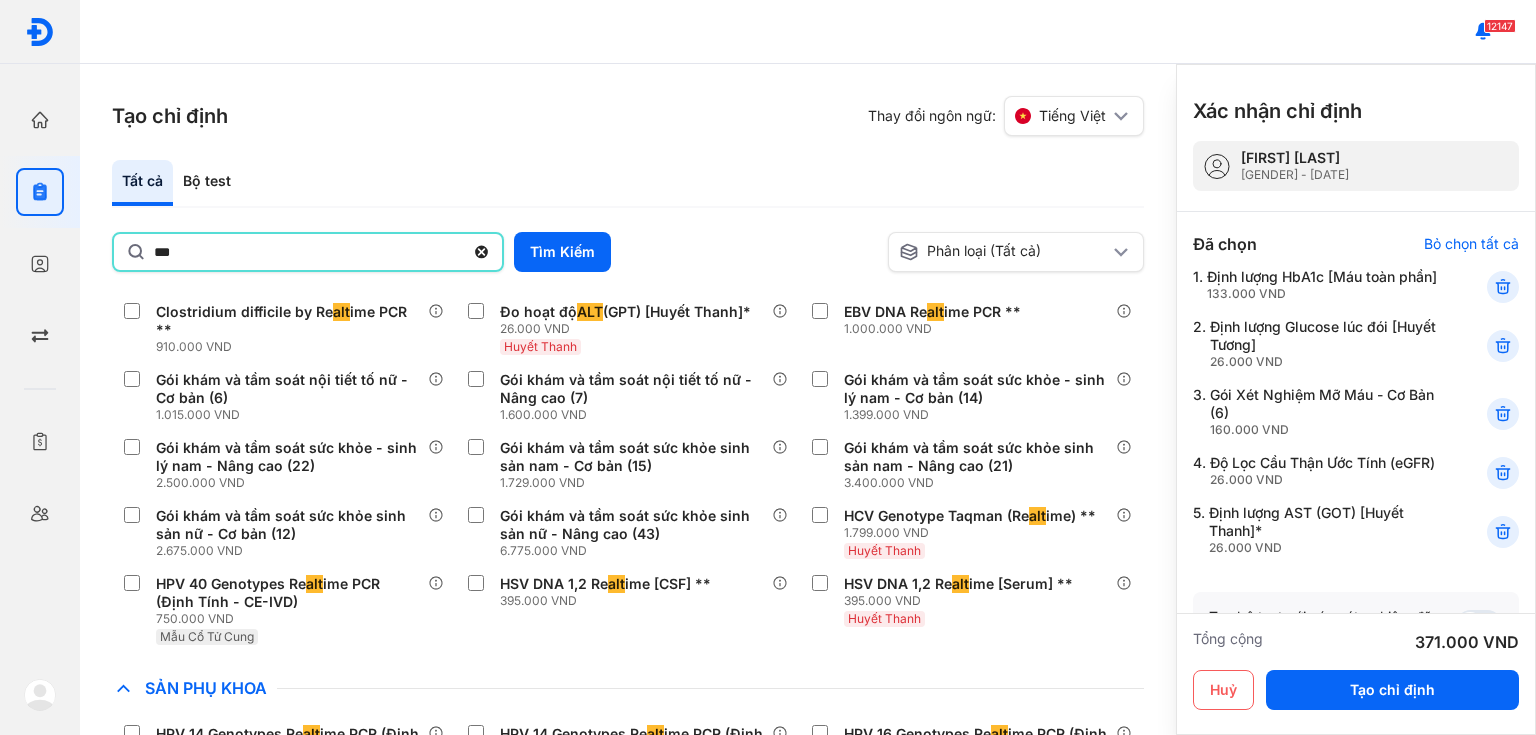 scroll, scrollTop: 580, scrollLeft: 0, axis: vertical 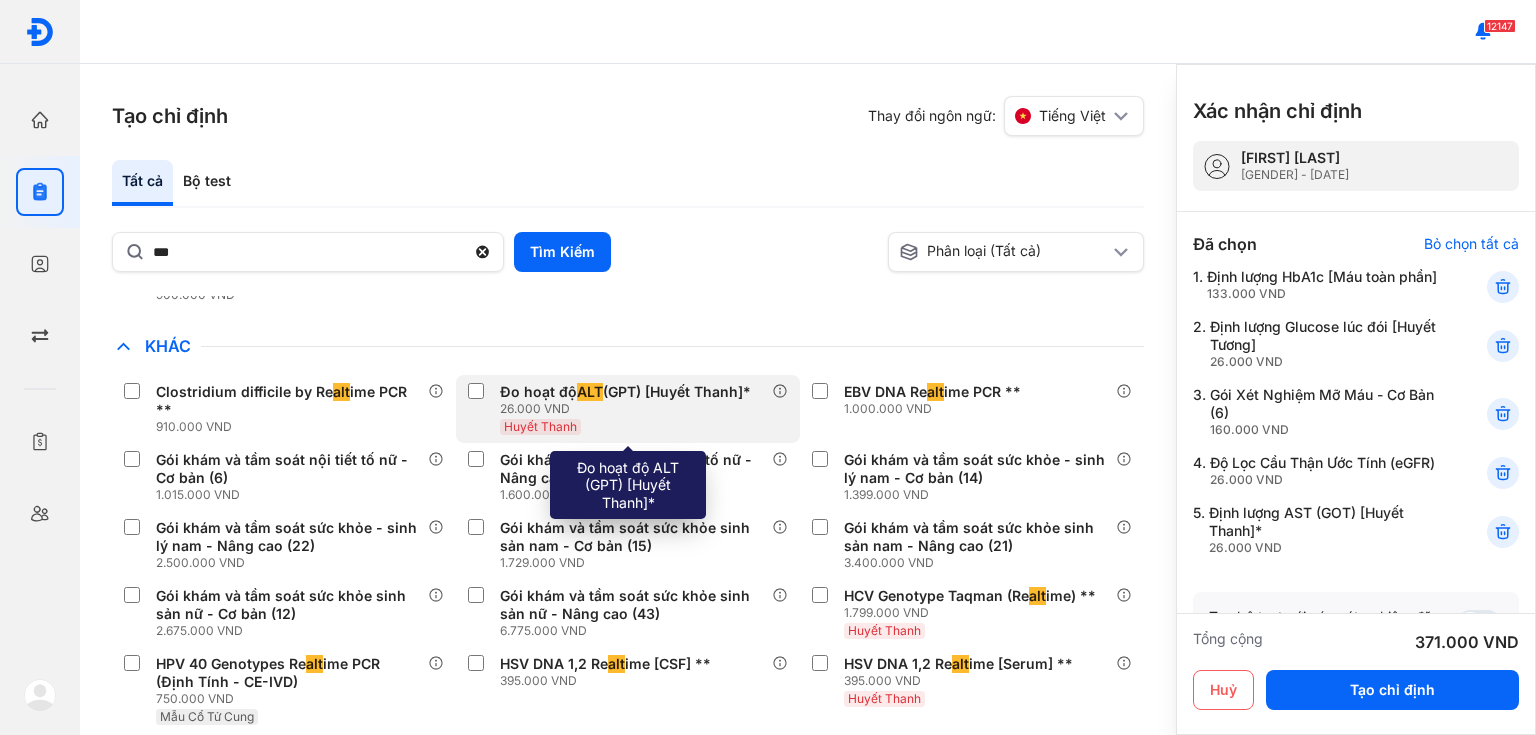 click on "ALT" at bounding box center [590, 392] 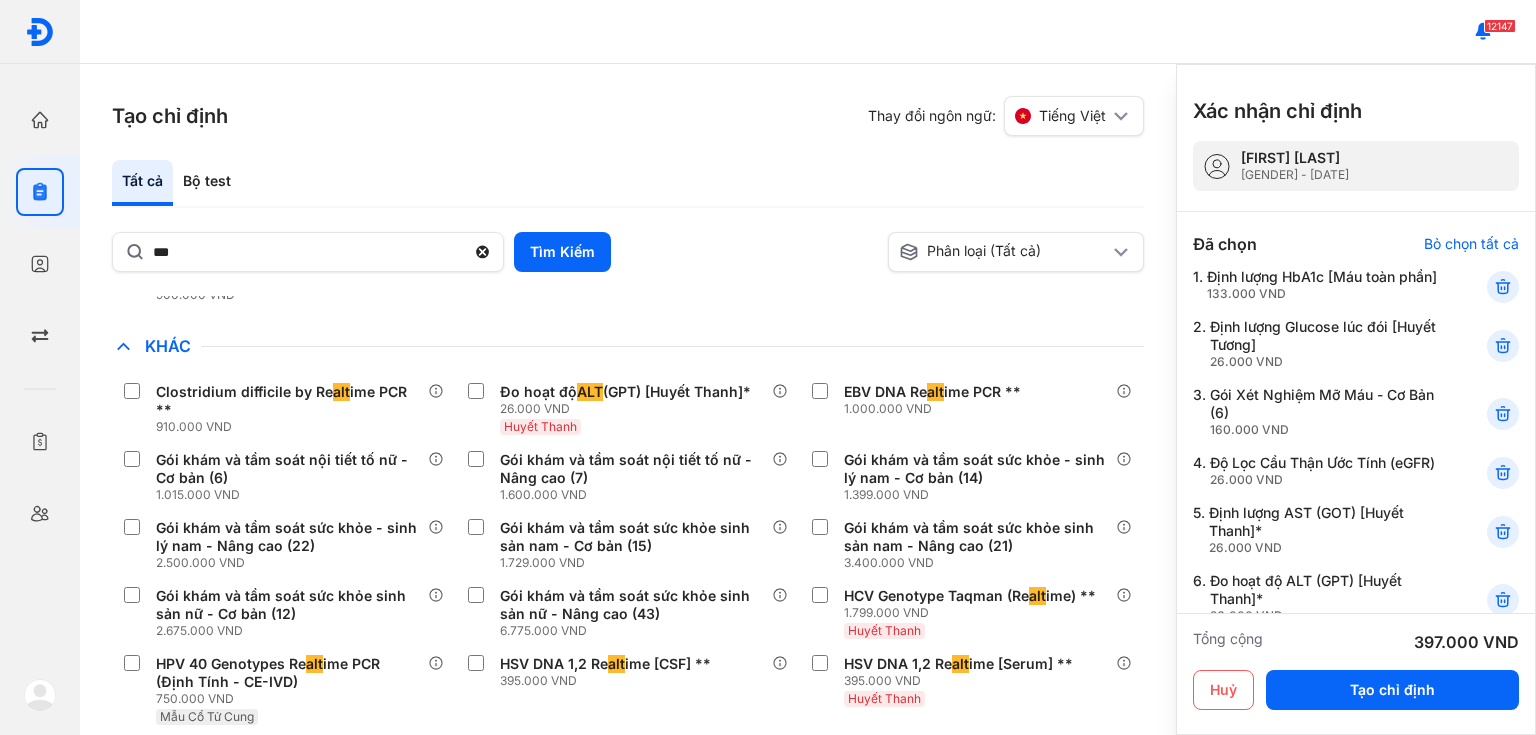 scroll, scrollTop: 400, scrollLeft: 0, axis: vertical 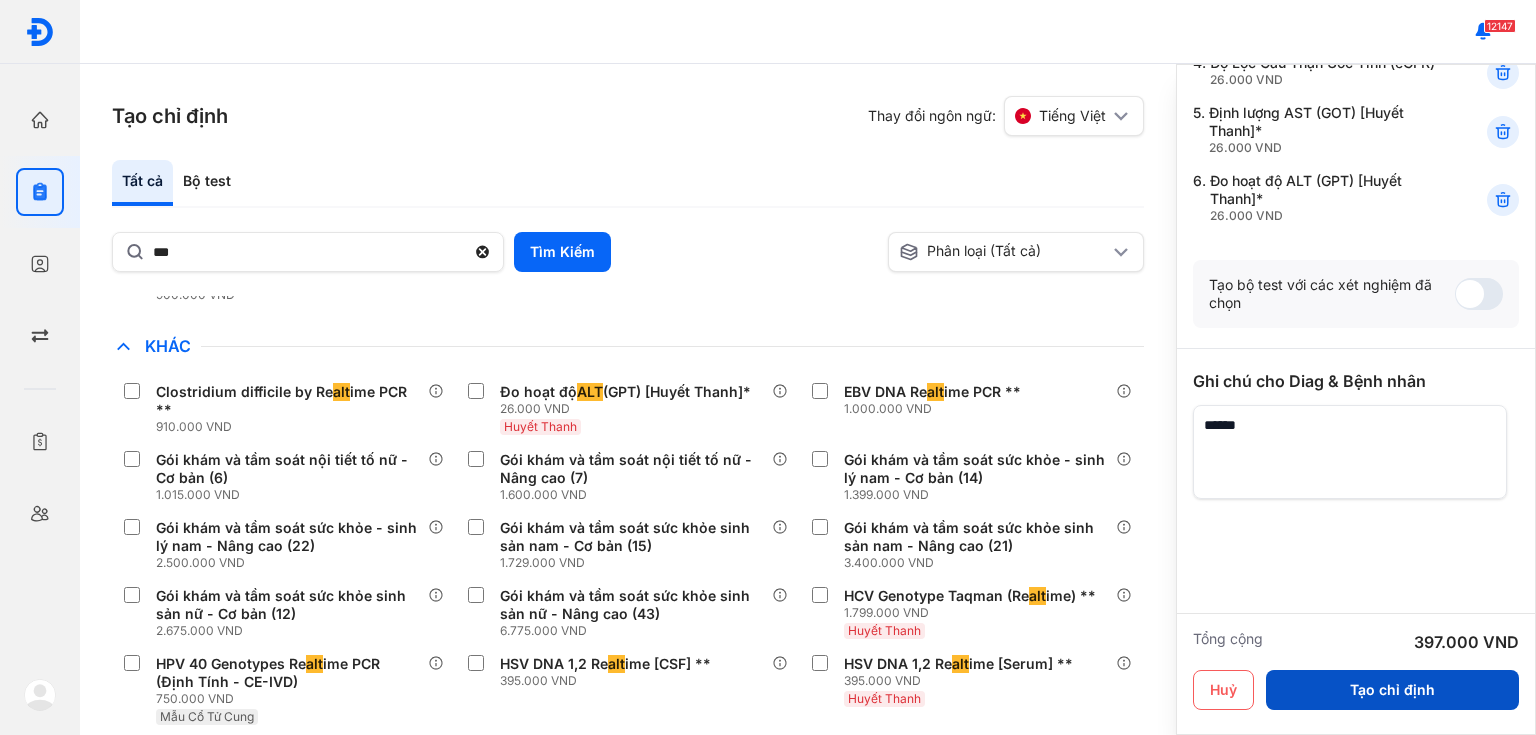 click on "Tạo chỉ định" at bounding box center (1392, 690) 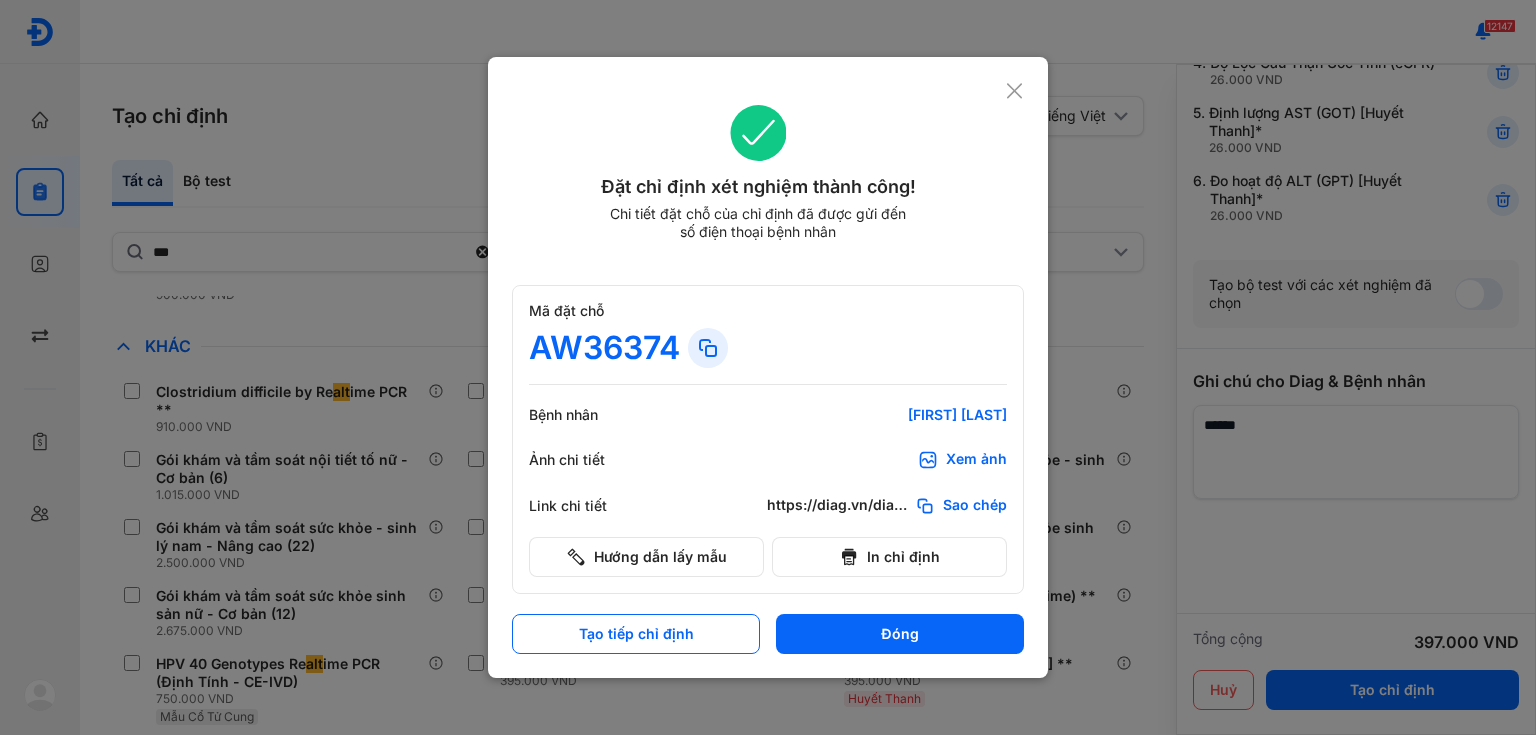 click 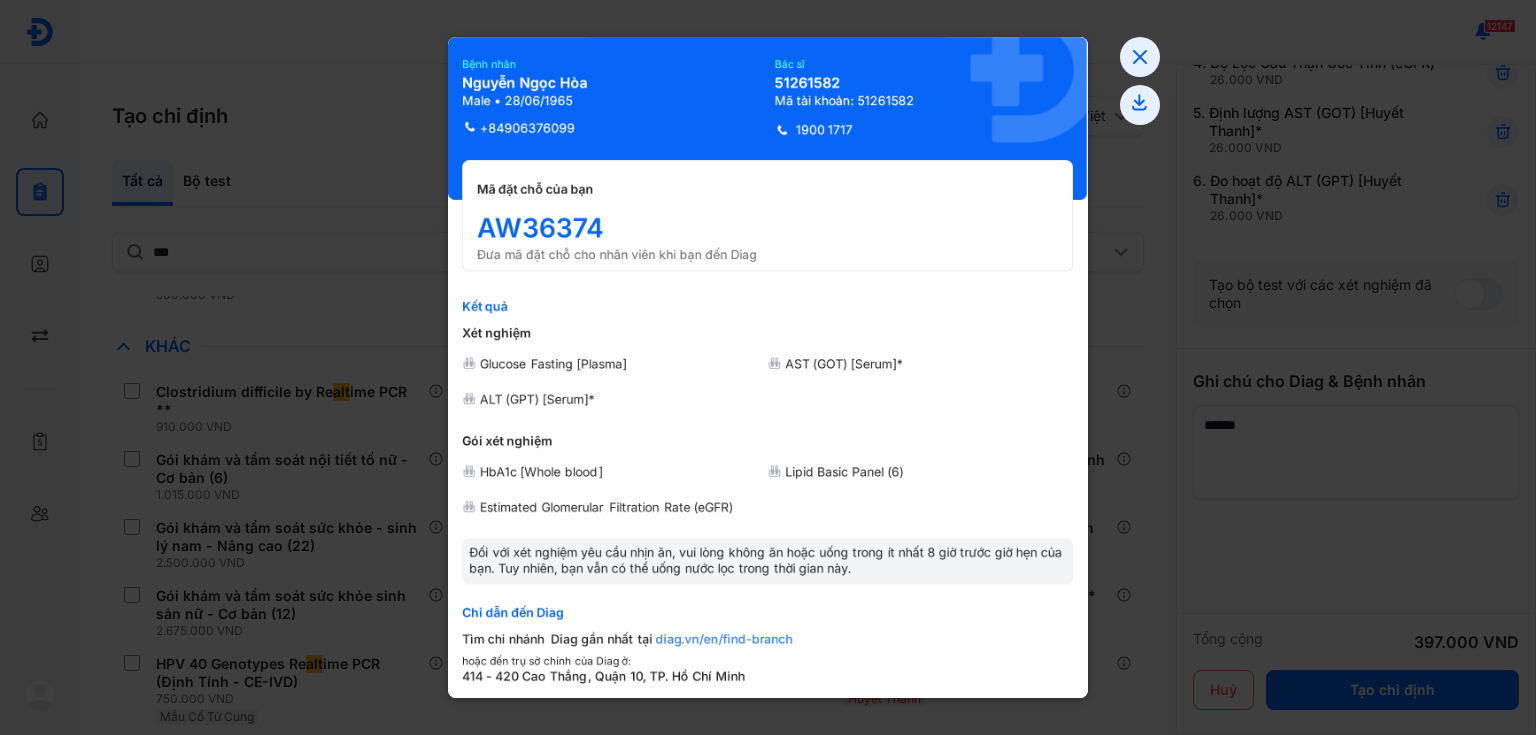 click 